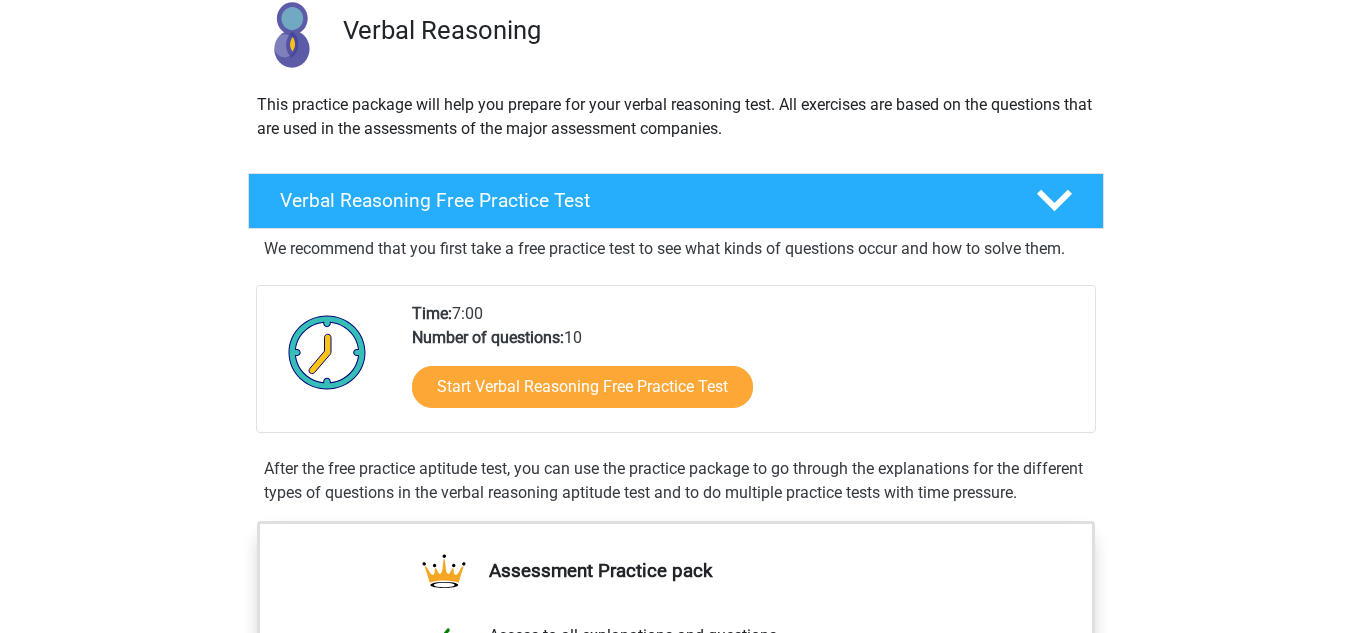scroll, scrollTop: 200, scrollLeft: 0, axis: vertical 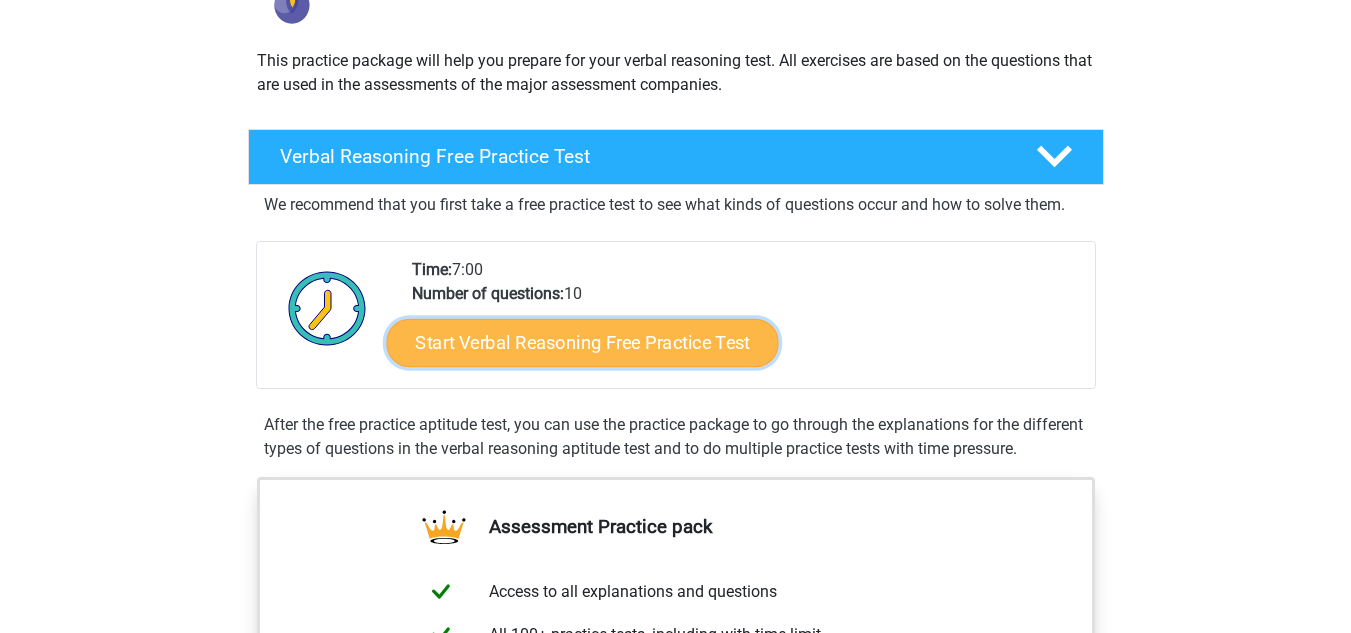 click on "Start Verbal Reasoning
Free Practice Test" at bounding box center (582, 343) 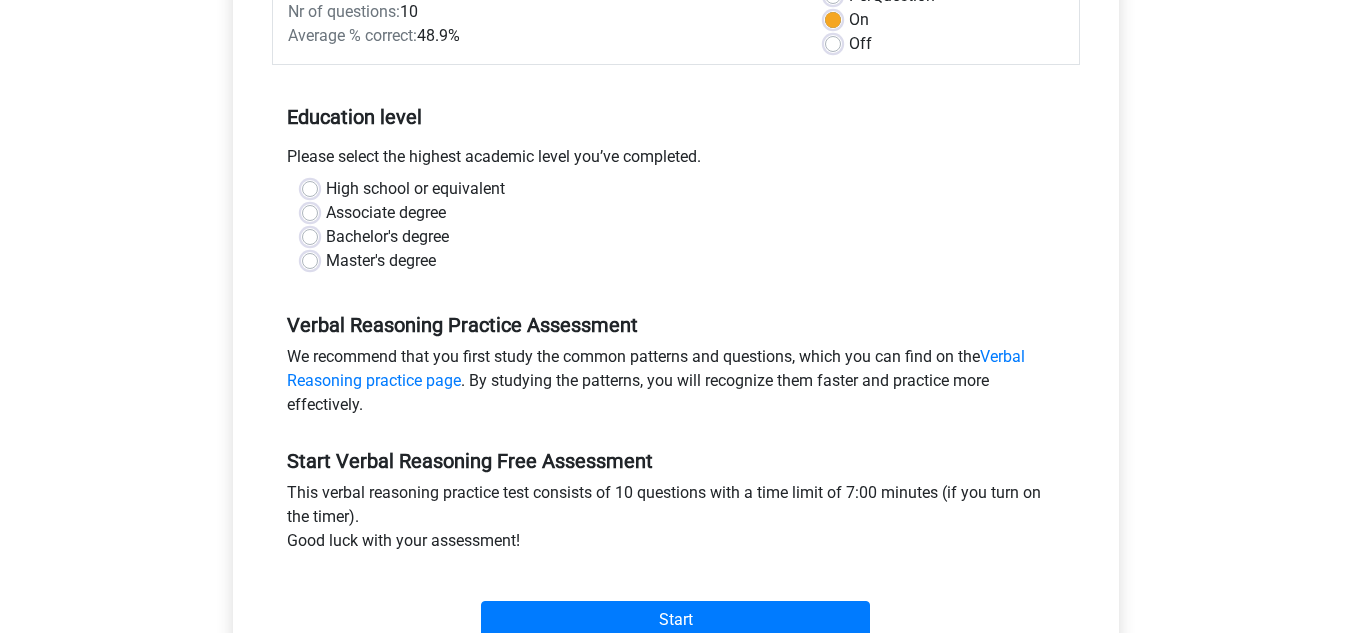 scroll, scrollTop: 400, scrollLeft: 0, axis: vertical 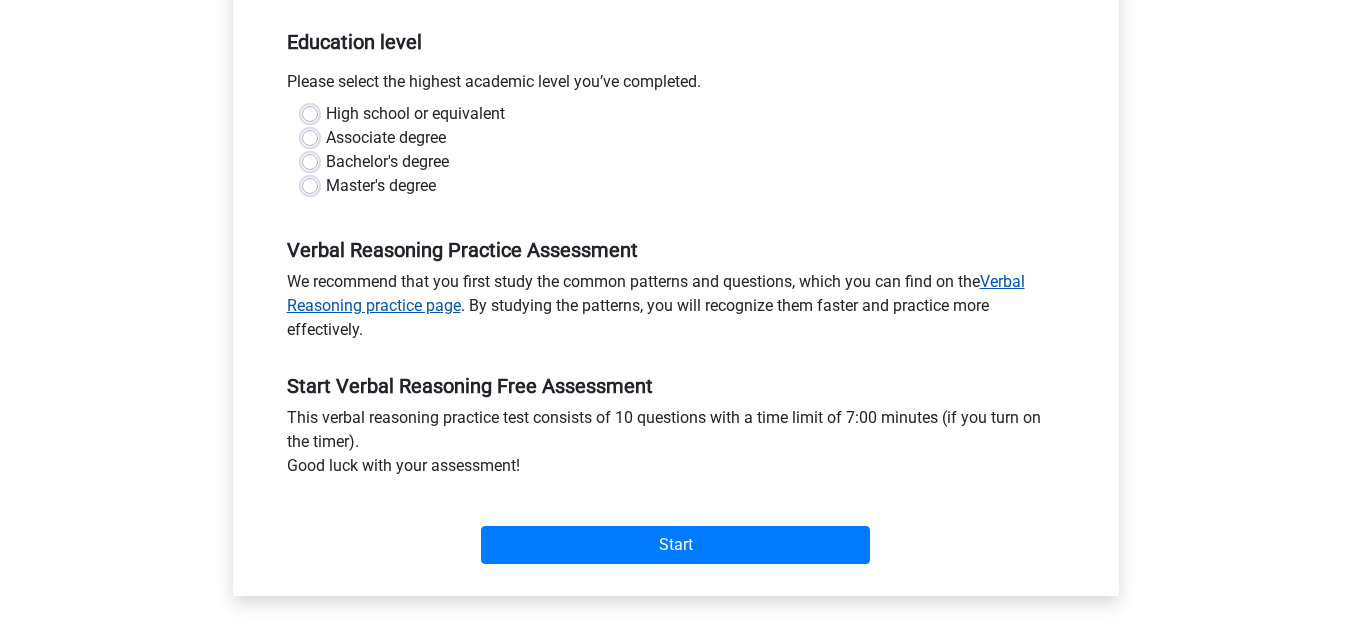 click on "Verbal Reasoning
practice page" at bounding box center [656, 293] 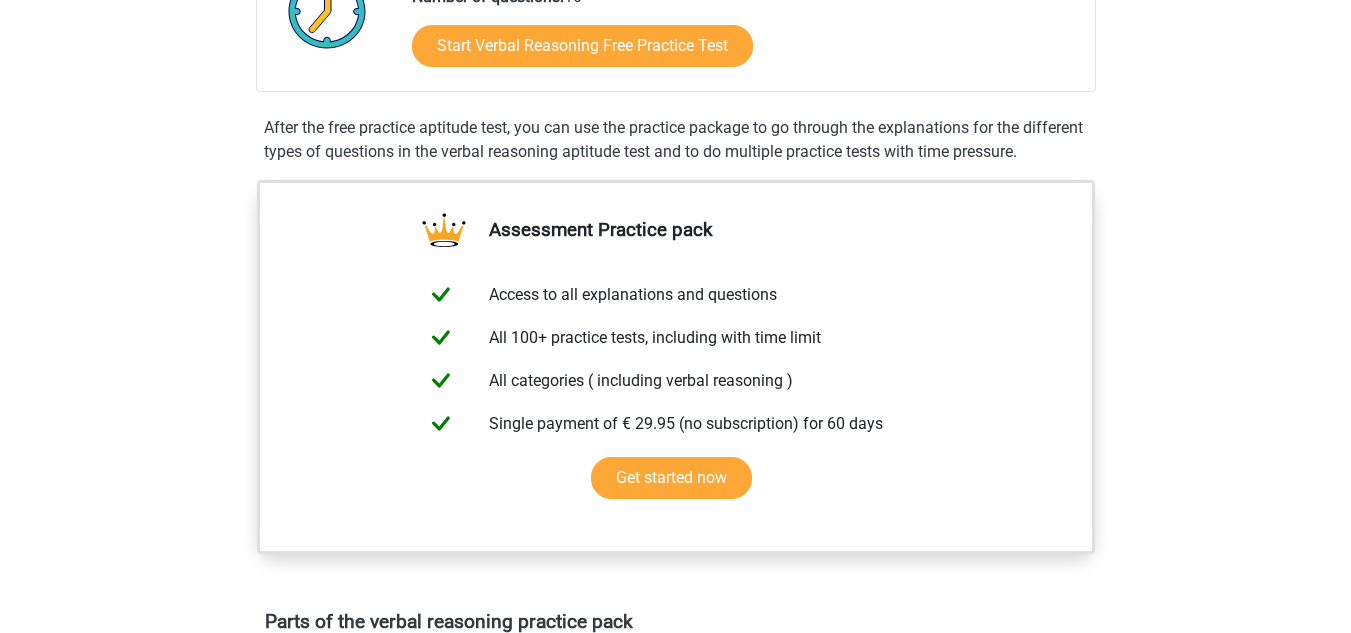 scroll, scrollTop: 500, scrollLeft: 0, axis: vertical 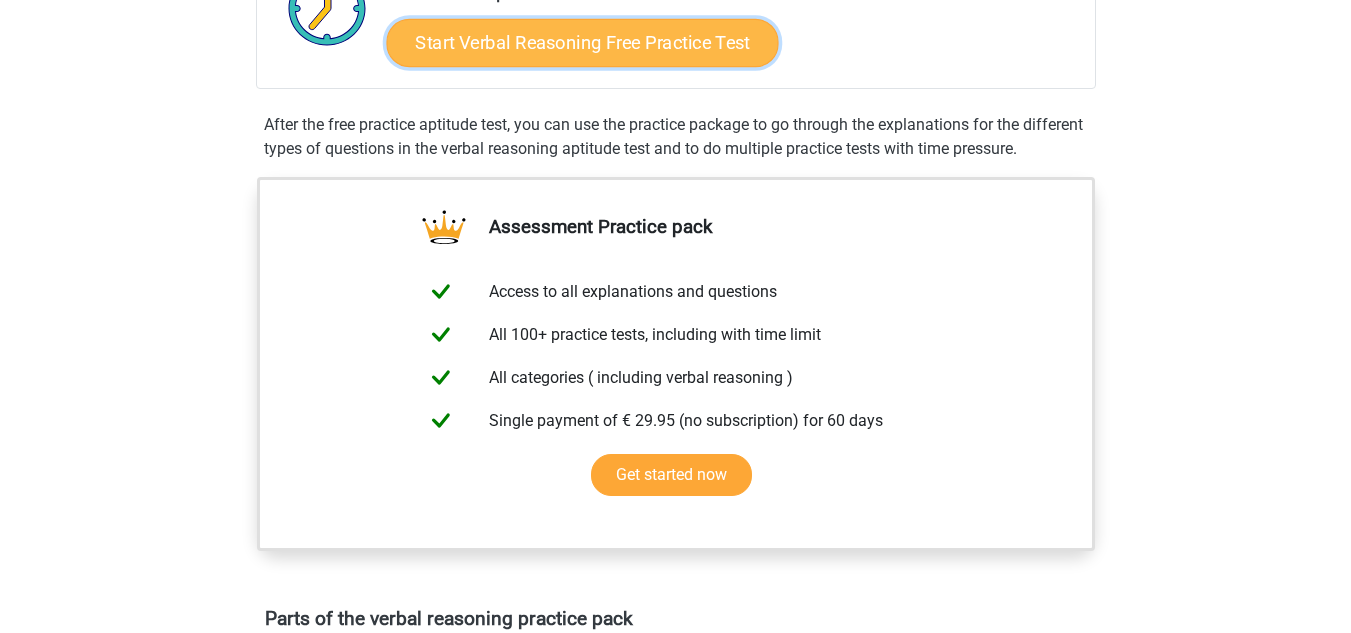 click on "Start Verbal Reasoning
Free Practice Test" at bounding box center [582, 43] 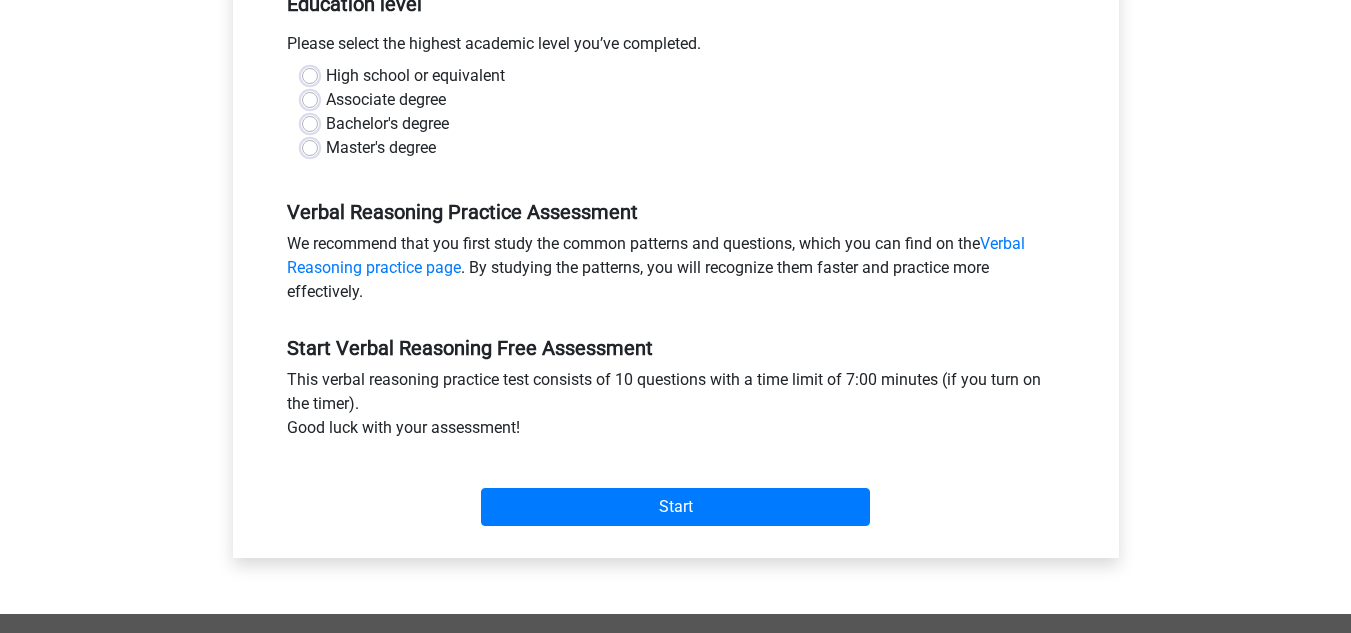 scroll, scrollTop: 500, scrollLeft: 0, axis: vertical 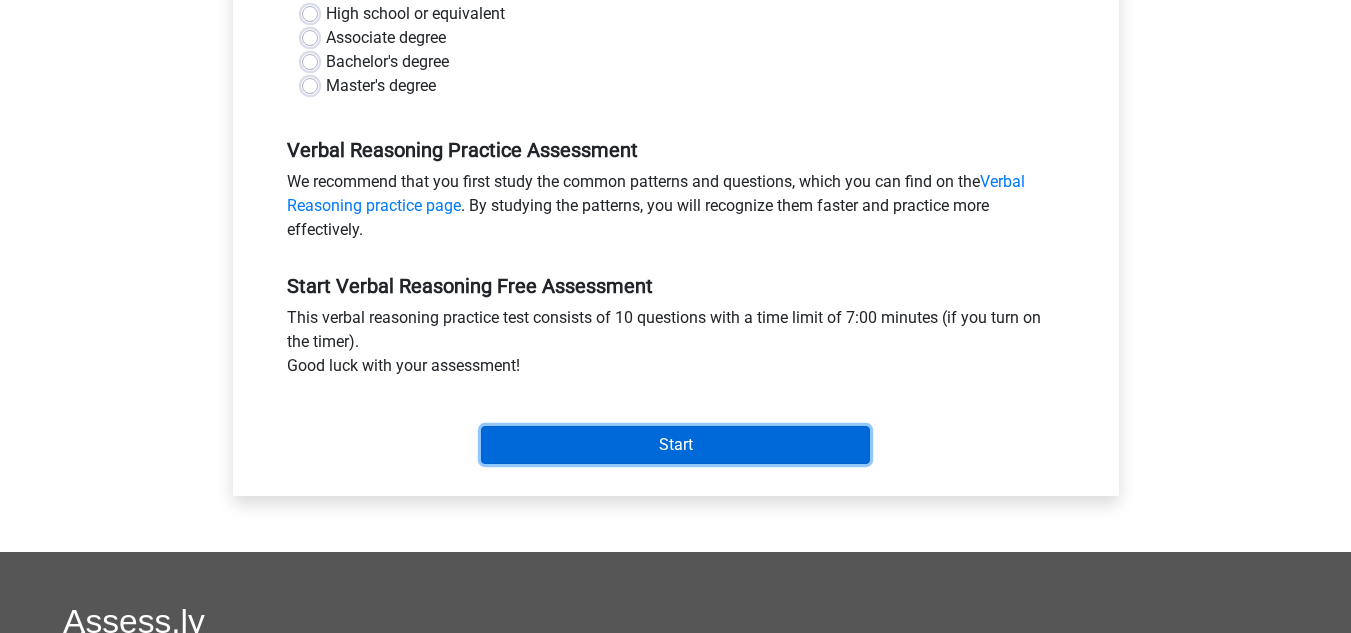 click on "Start" at bounding box center (675, 445) 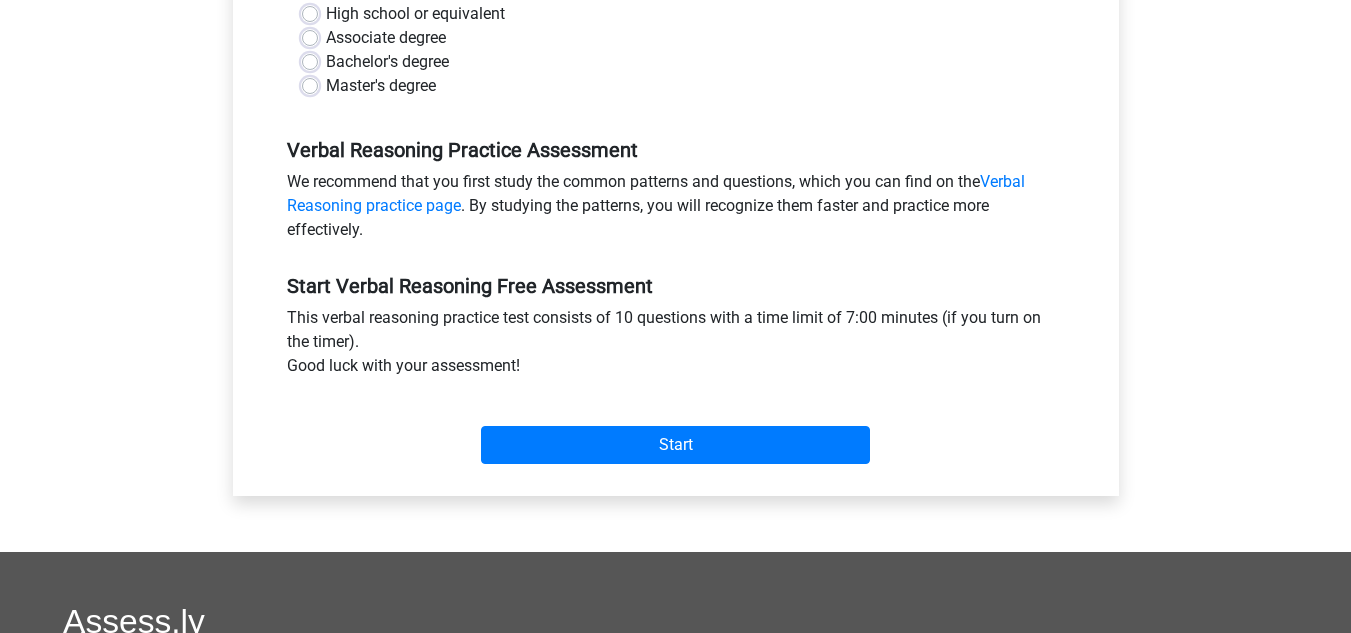 click on "Verbal Reasoning
Practice Assessment
We recommend that you first study the common patterns and questions, which you can find on the
Verbal Reasoning
practice page .
By studying the patterns, you will recognize them faster and practice more effectively." at bounding box center (676, 182) 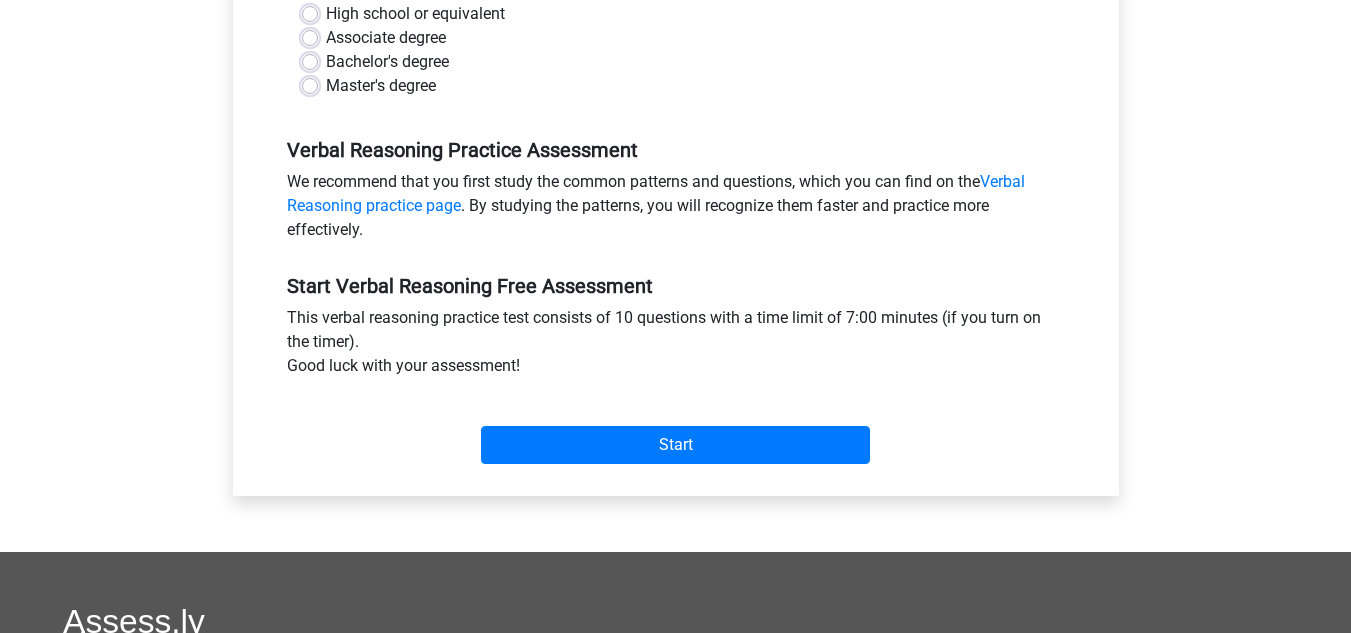 click on "High school or equivalent" at bounding box center (415, 14) 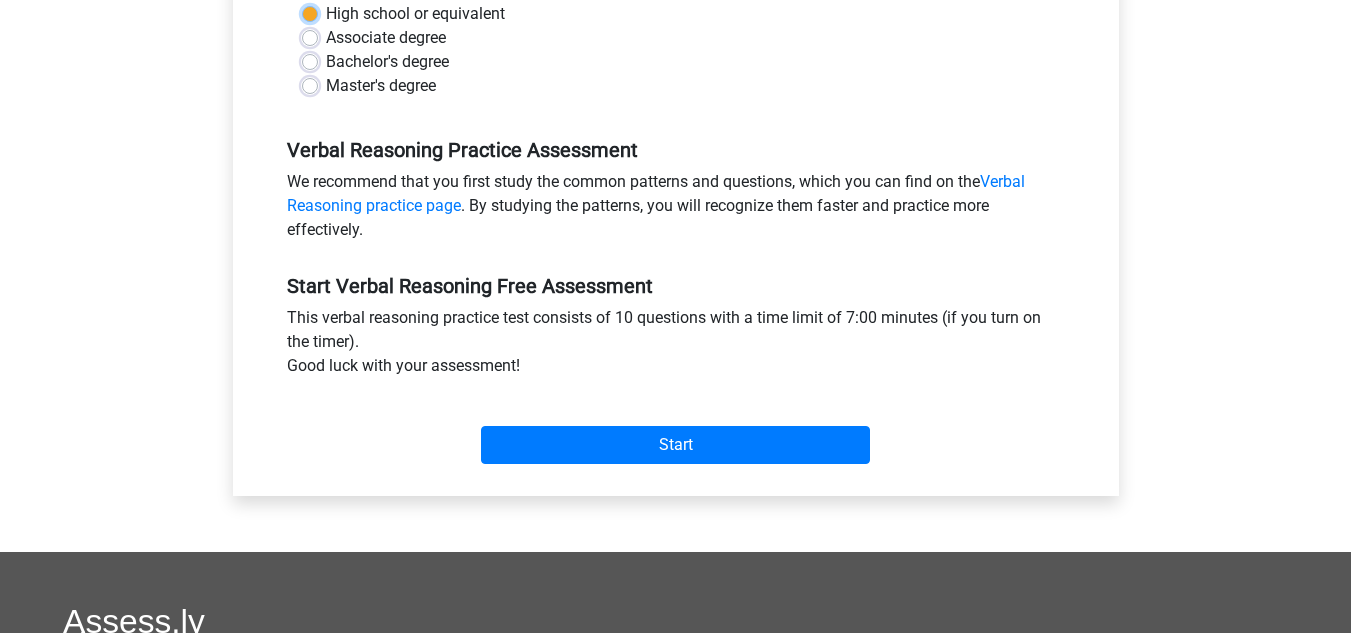 click on "High school or equivalent" at bounding box center (310, 12) 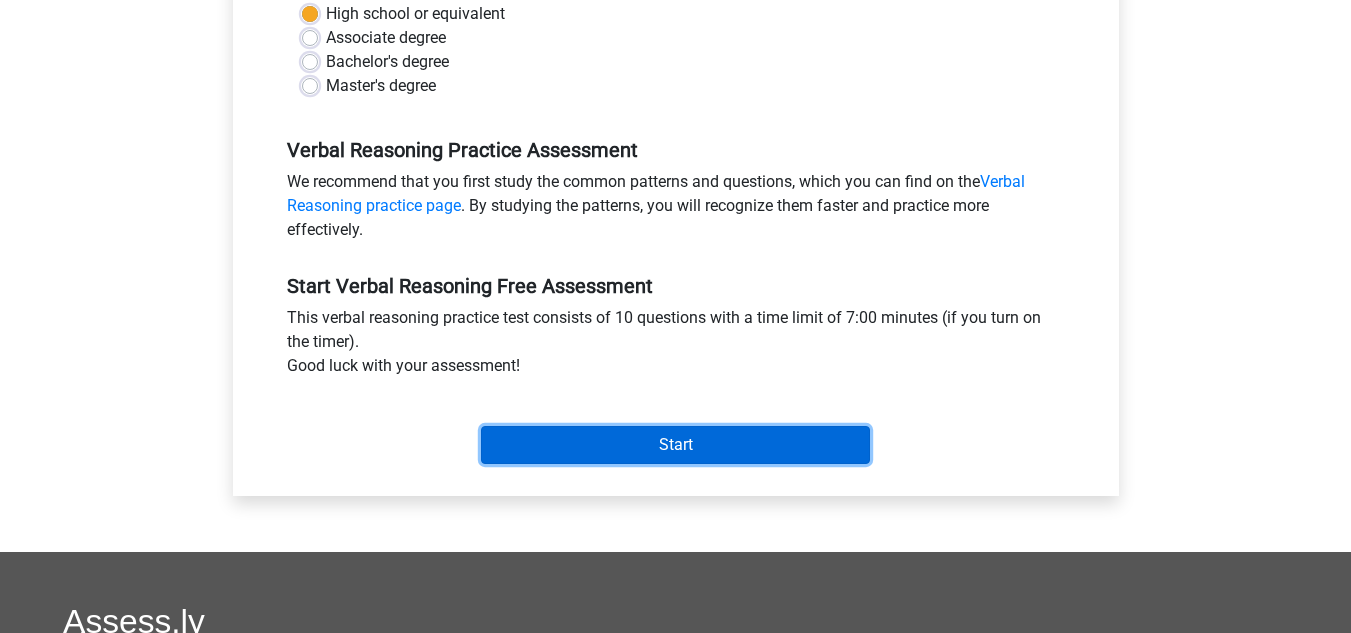 click on "Start" at bounding box center [675, 445] 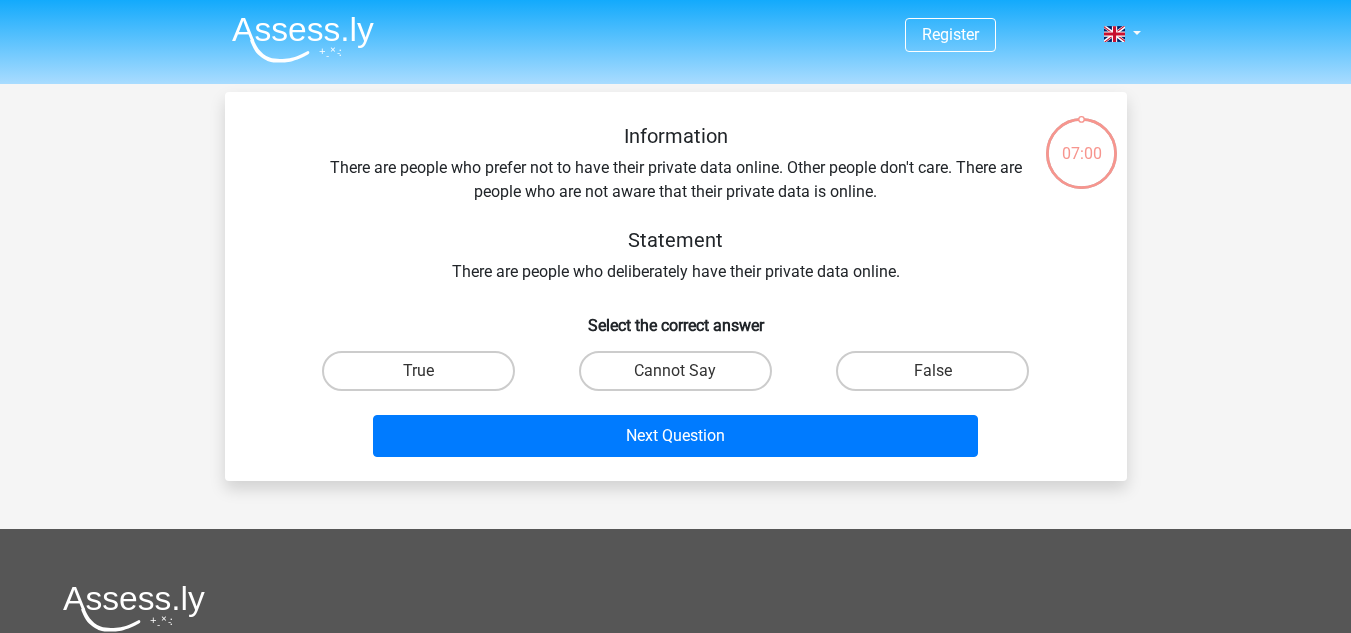 scroll, scrollTop: 0, scrollLeft: 0, axis: both 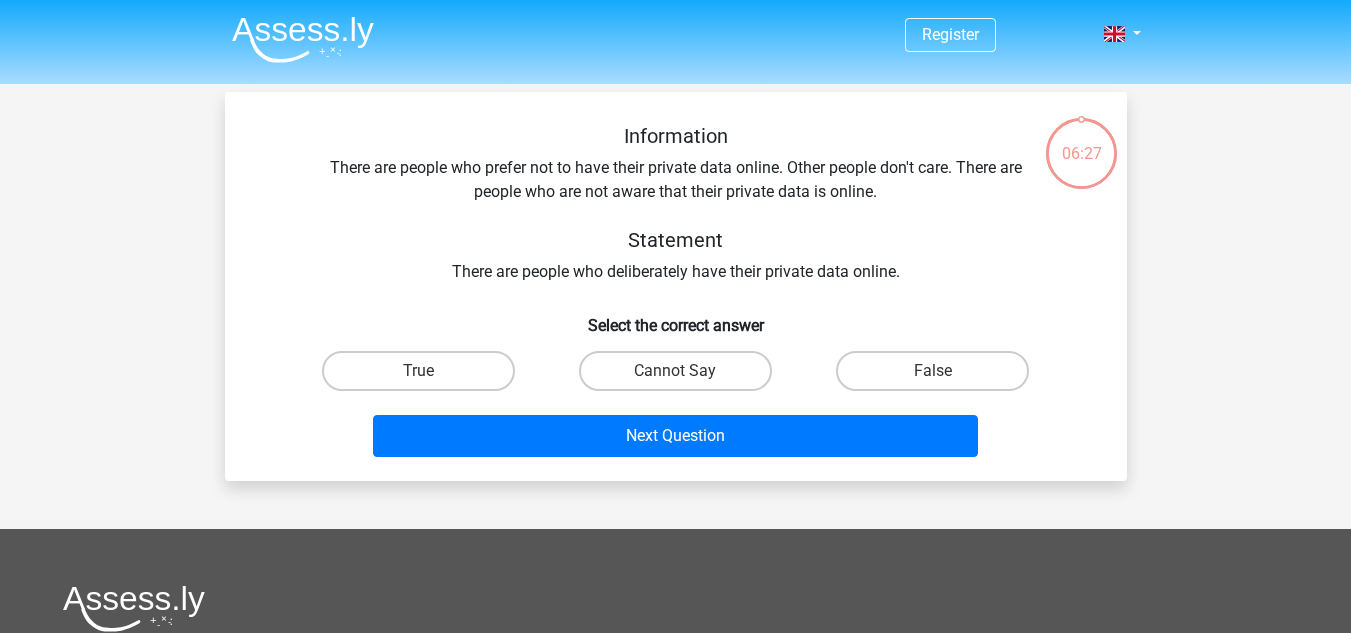 click on "Cannot Say" at bounding box center (681, 377) 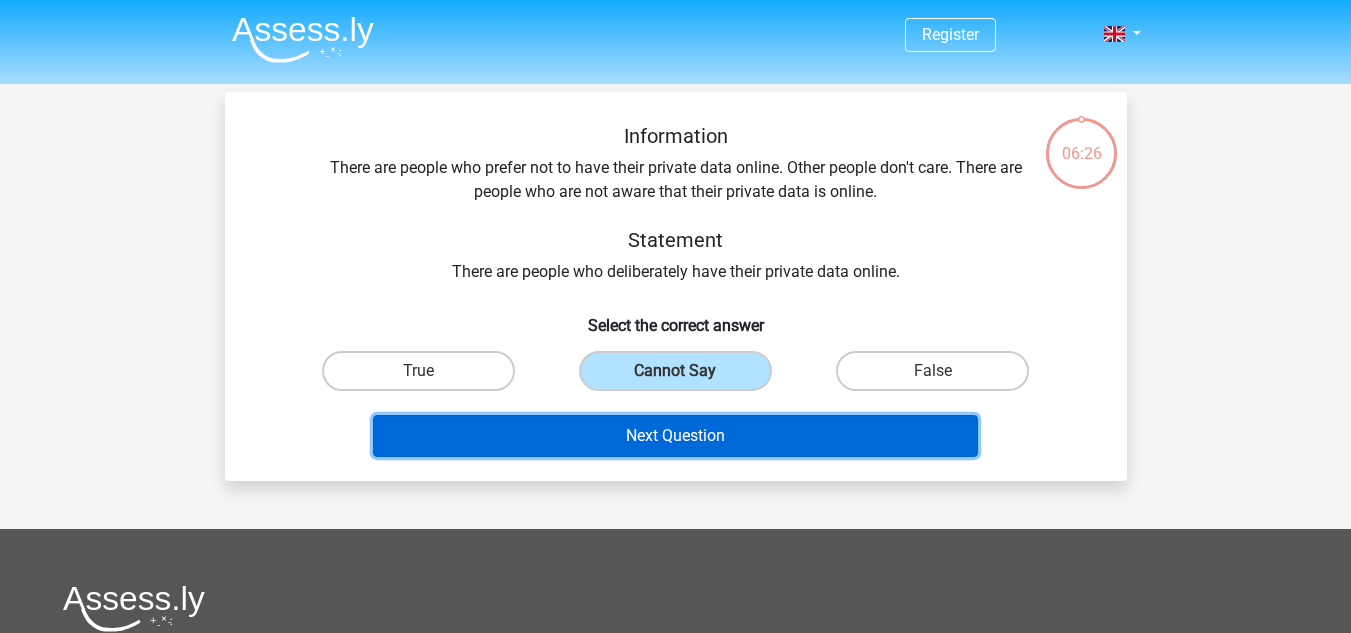 click on "Next Question" at bounding box center (675, 436) 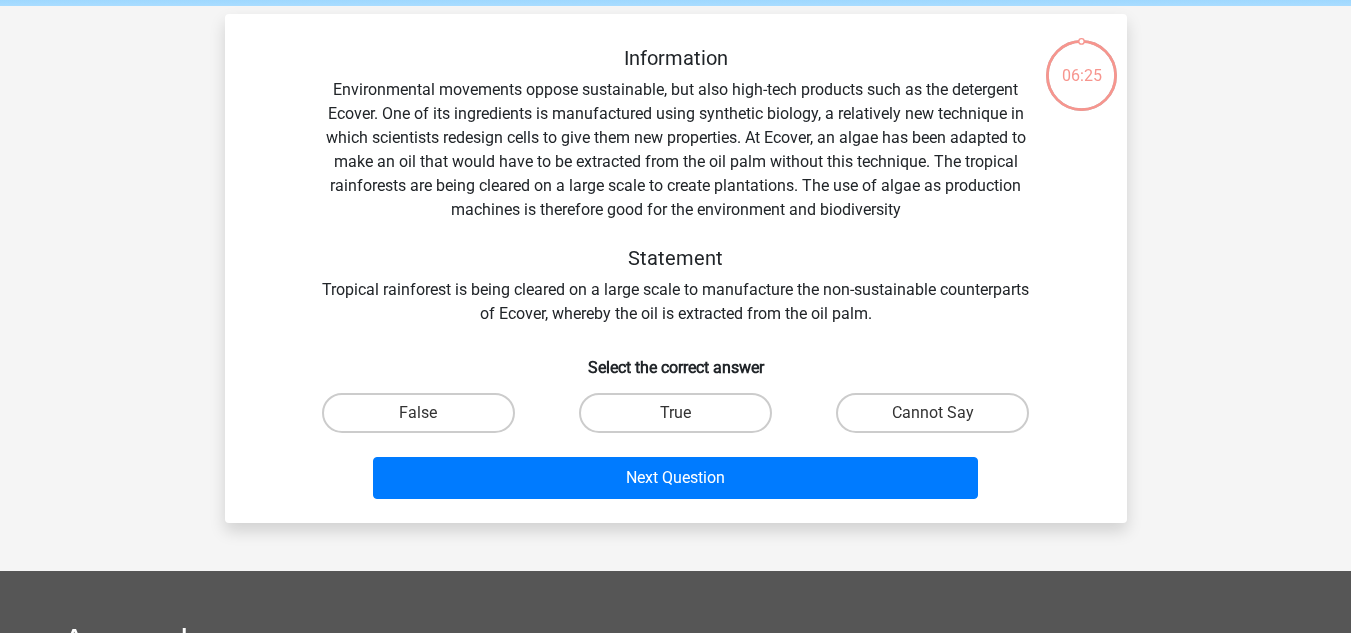 scroll, scrollTop: 92, scrollLeft: 0, axis: vertical 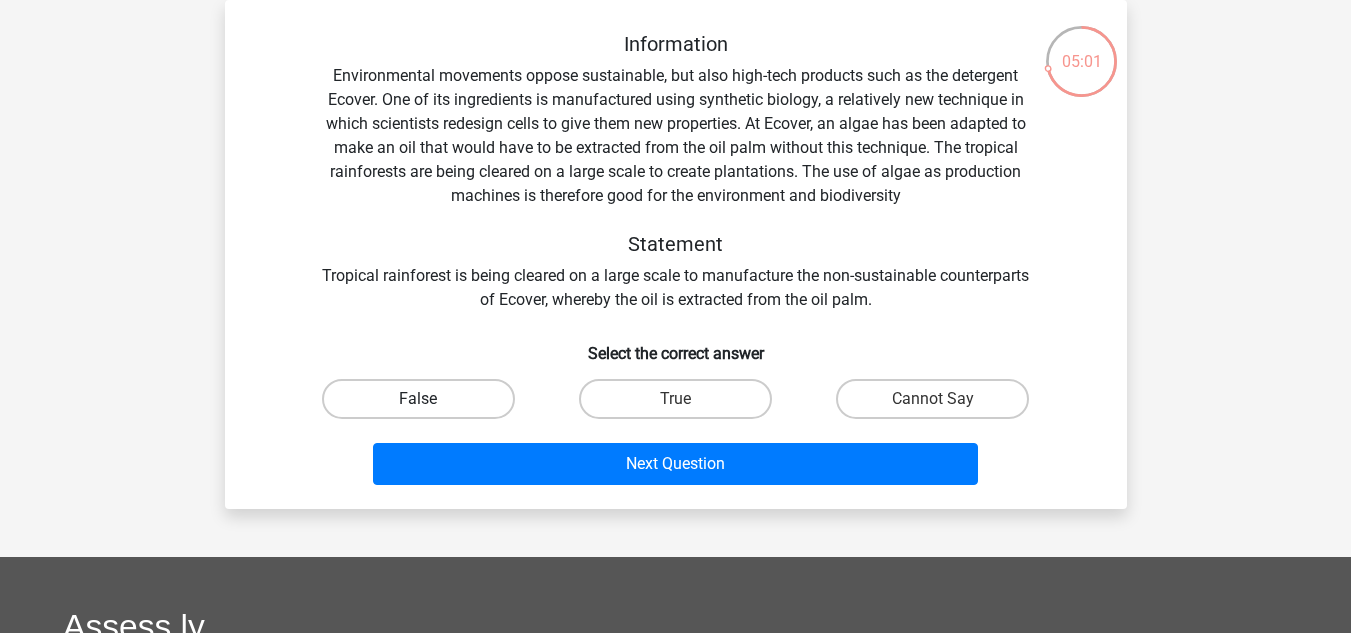 click on "False" at bounding box center (418, 399) 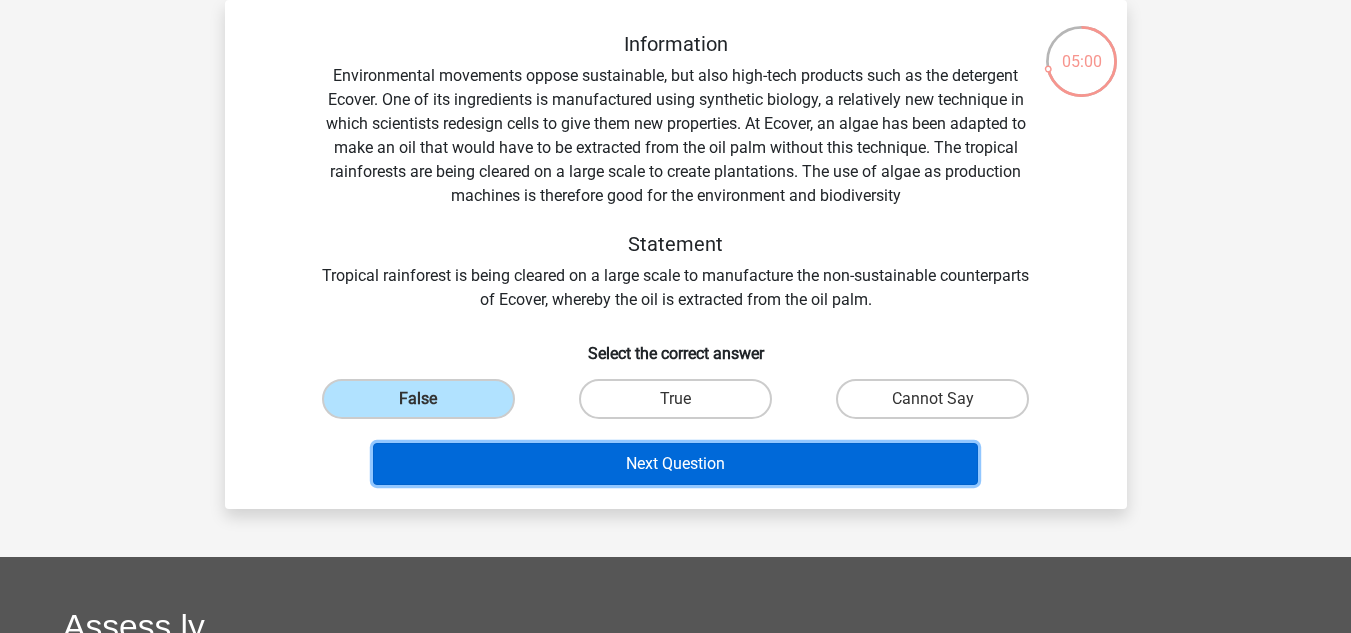 click on "Next Question" at bounding box center (675, 464) 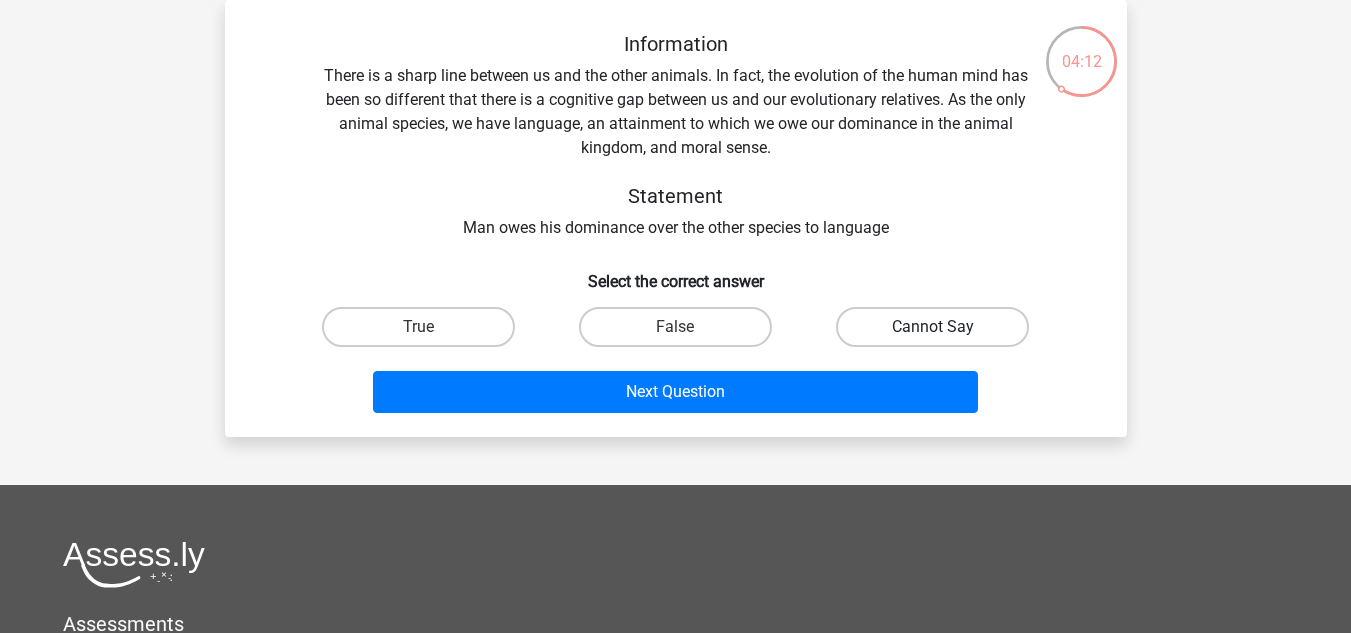click on "Cannot Say" at bounding box center [932, 327] 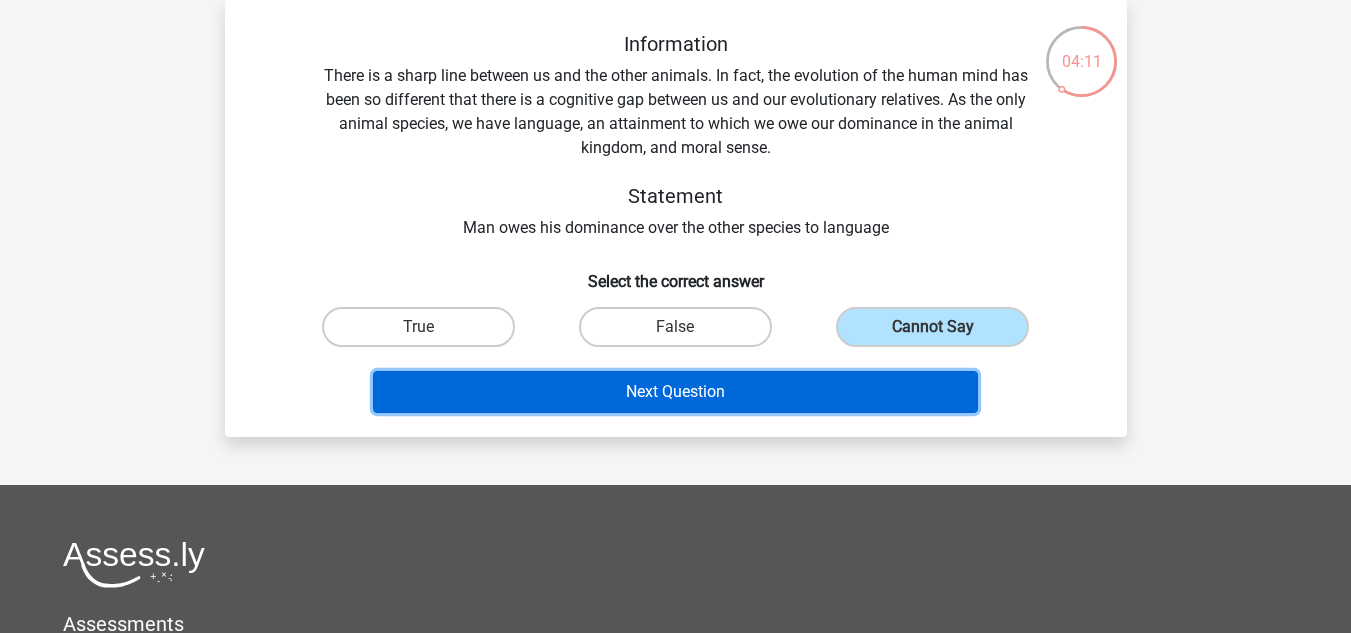 click on "Next Question" at bounding box center [675, 392] 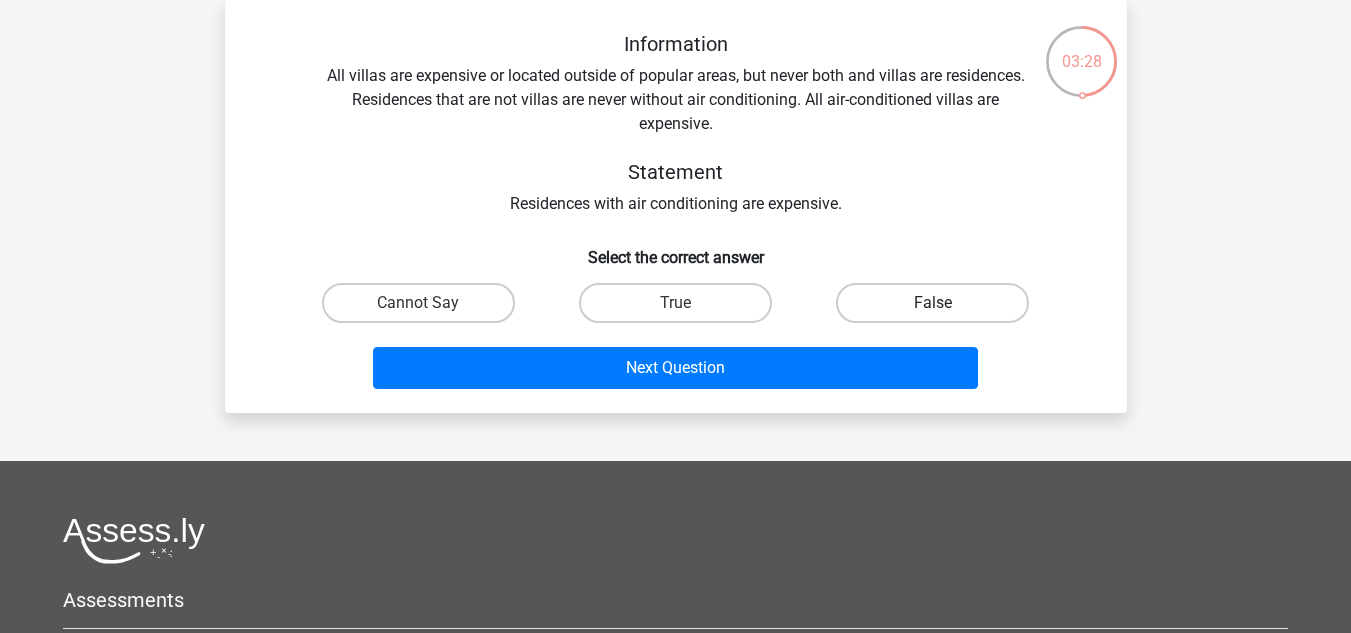 click on "False" at bounding box center [932, 303] 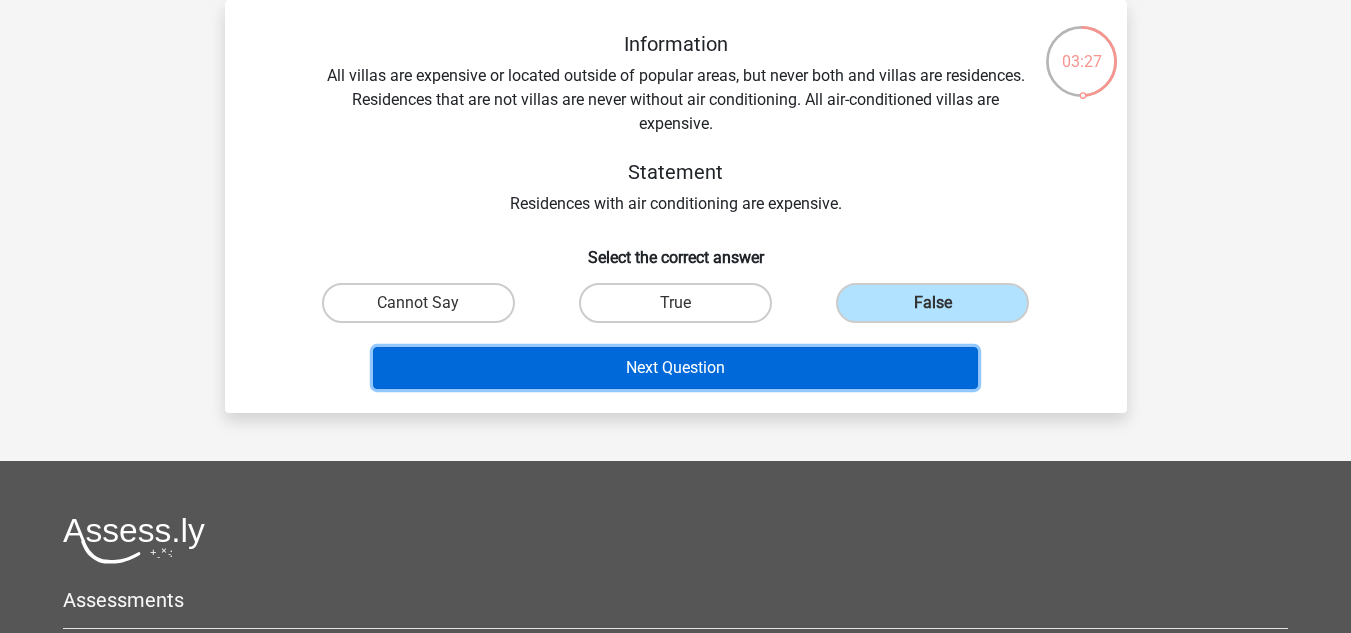 click on "Next Question" at bounding box center (675, 368) 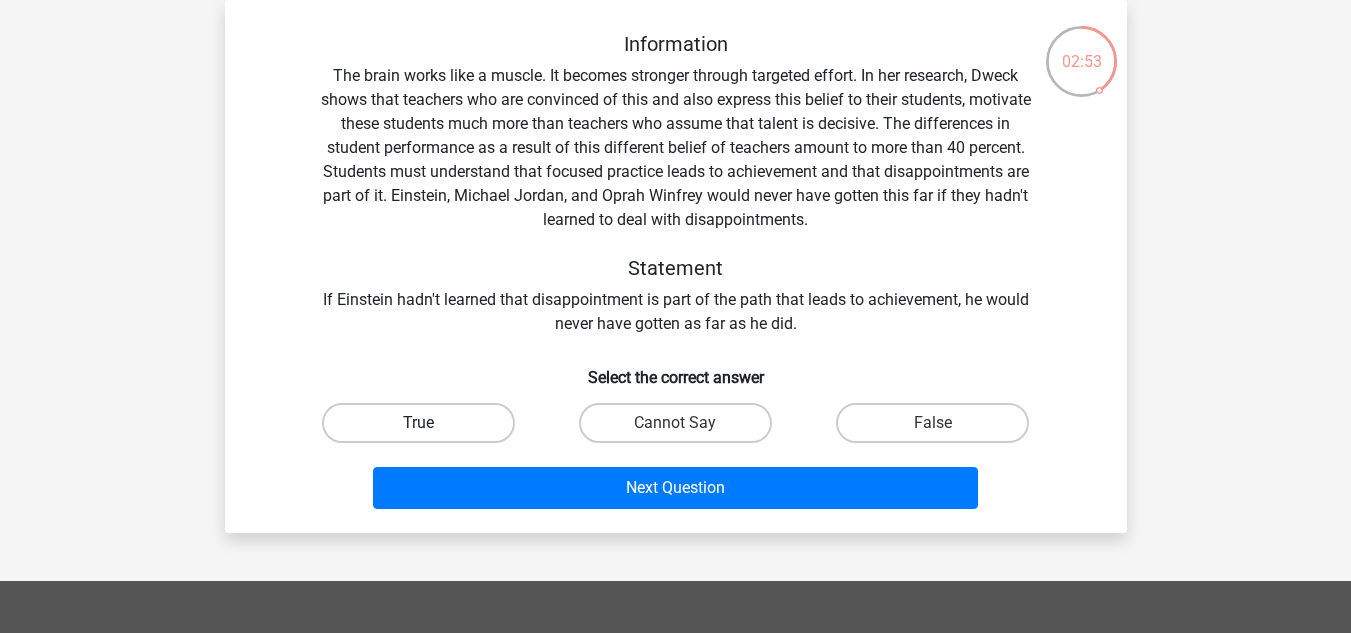 click on "True" at bounding box center [418, 423] 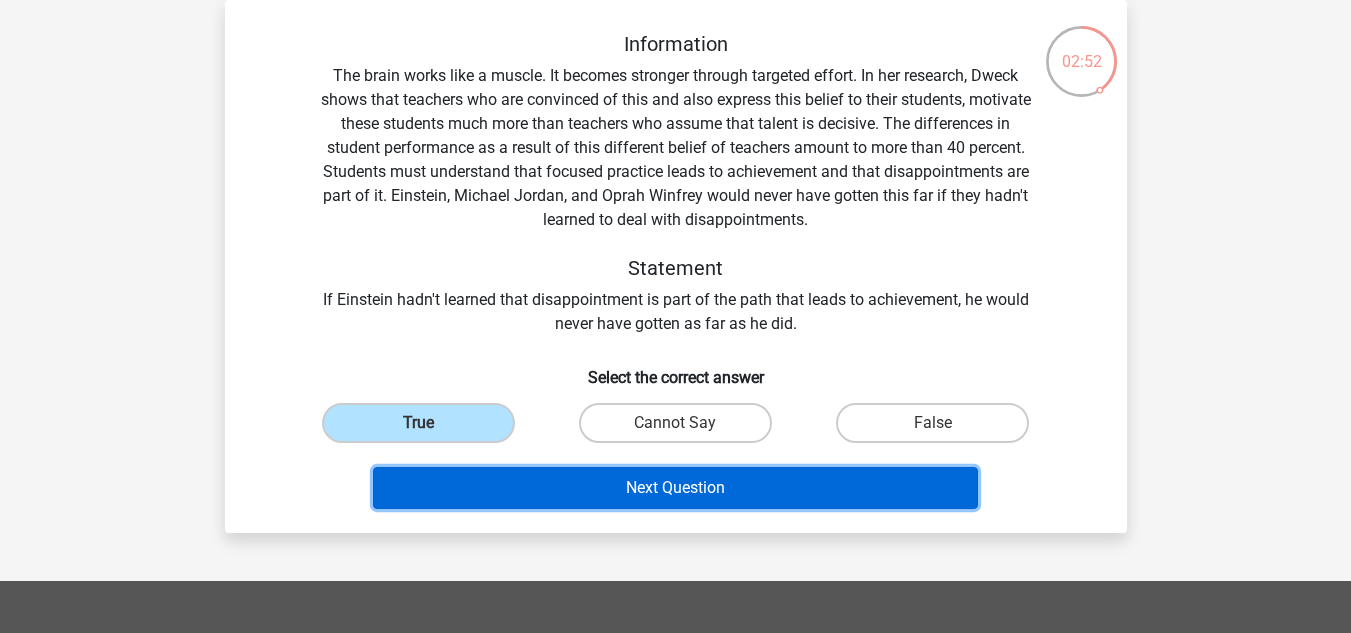 click on "Next Question" at bounding box center [675, 488] 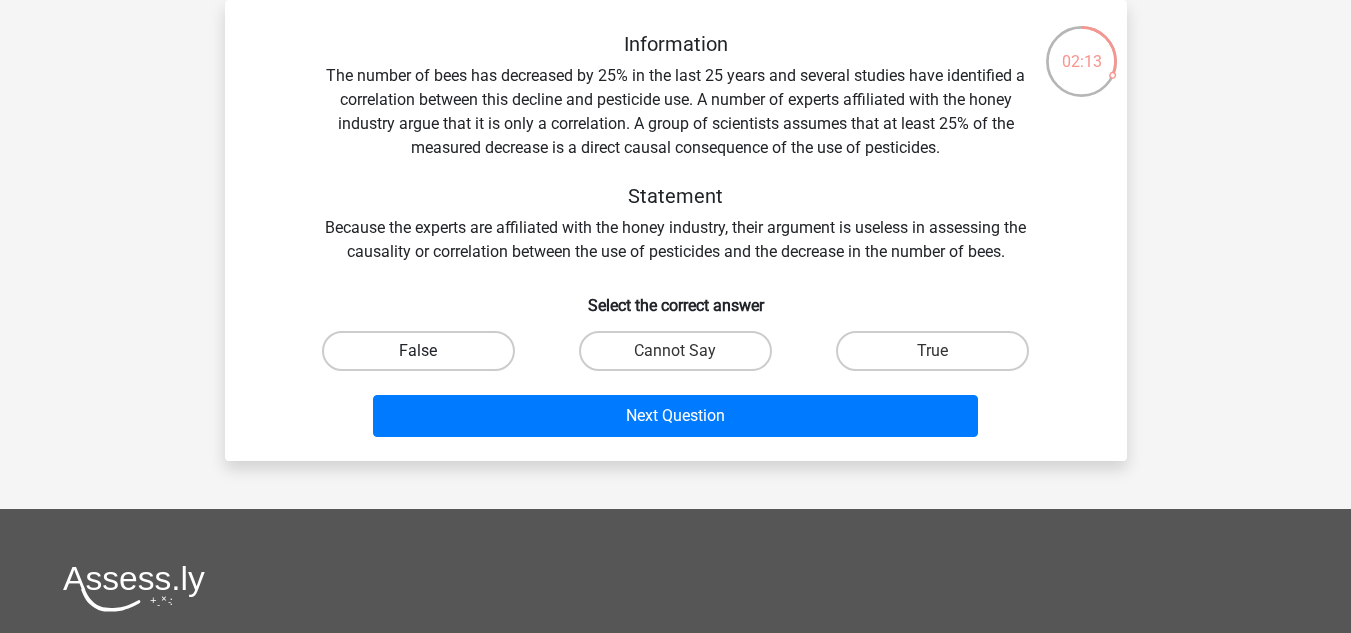 scroll, scrollTop: 33, scrollLeft: 0, axis: vertical 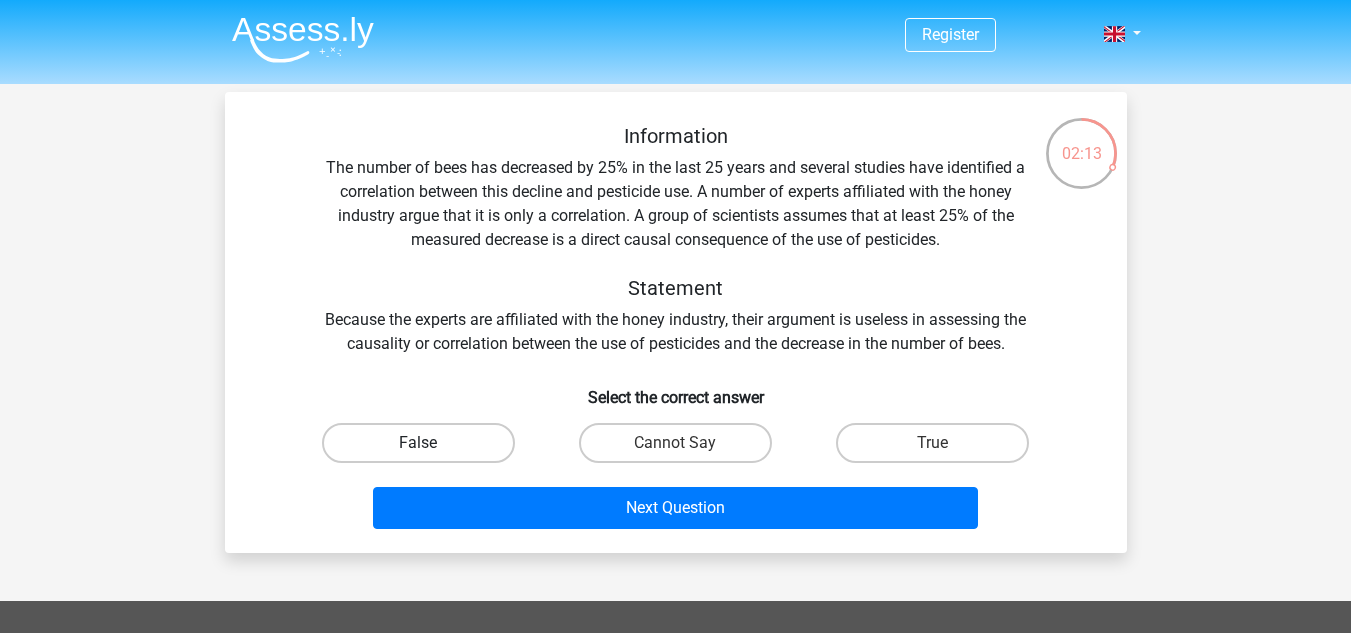 click on "Information The number of bees has decreased by 25% in the last 25 years and several studies have identified a correlation between this decline and pesticide use. A number of experts affiliated with the honey industry argue that it is only a correlation. A group of scientists assumes that at least 25% of the measured decrease is a direct causal consequence of the use of pesticides. Statement Because the experts are affiliated with the honey industry, their argument is useless in assessing the causality or correlation between the use of pesticides and the decrease in the number of bees." at bounding box center [676, 240] 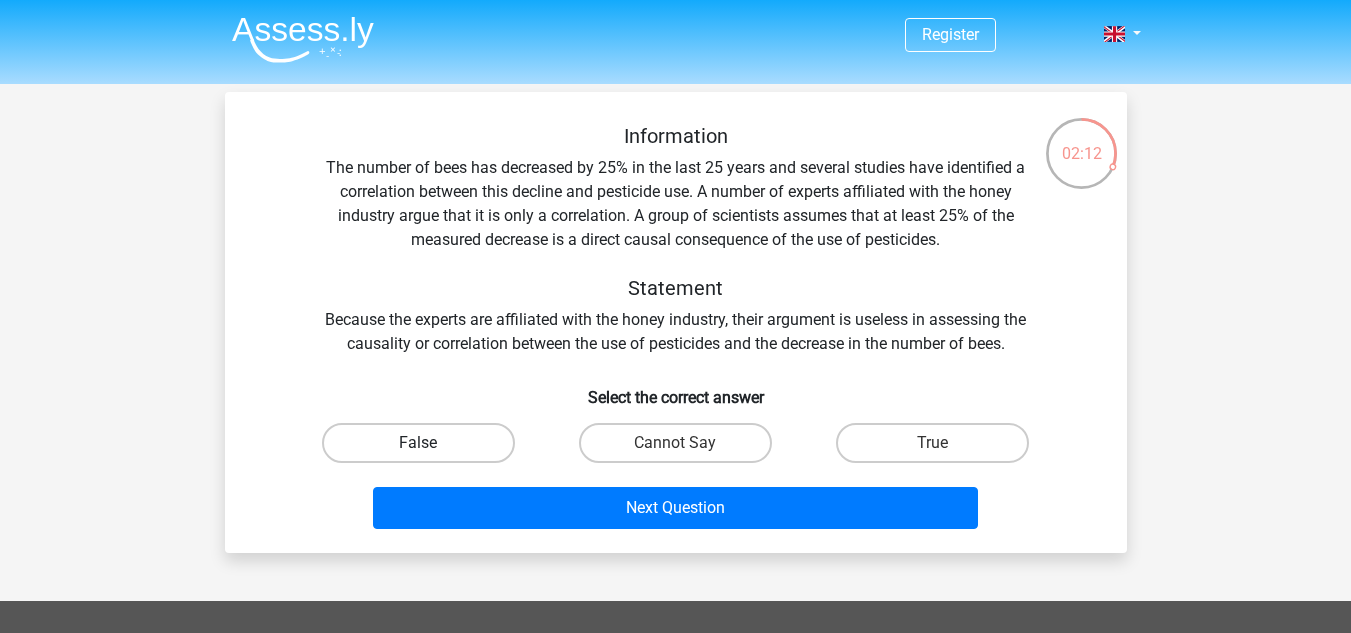 click on "False" at bounding box center (418, 443) 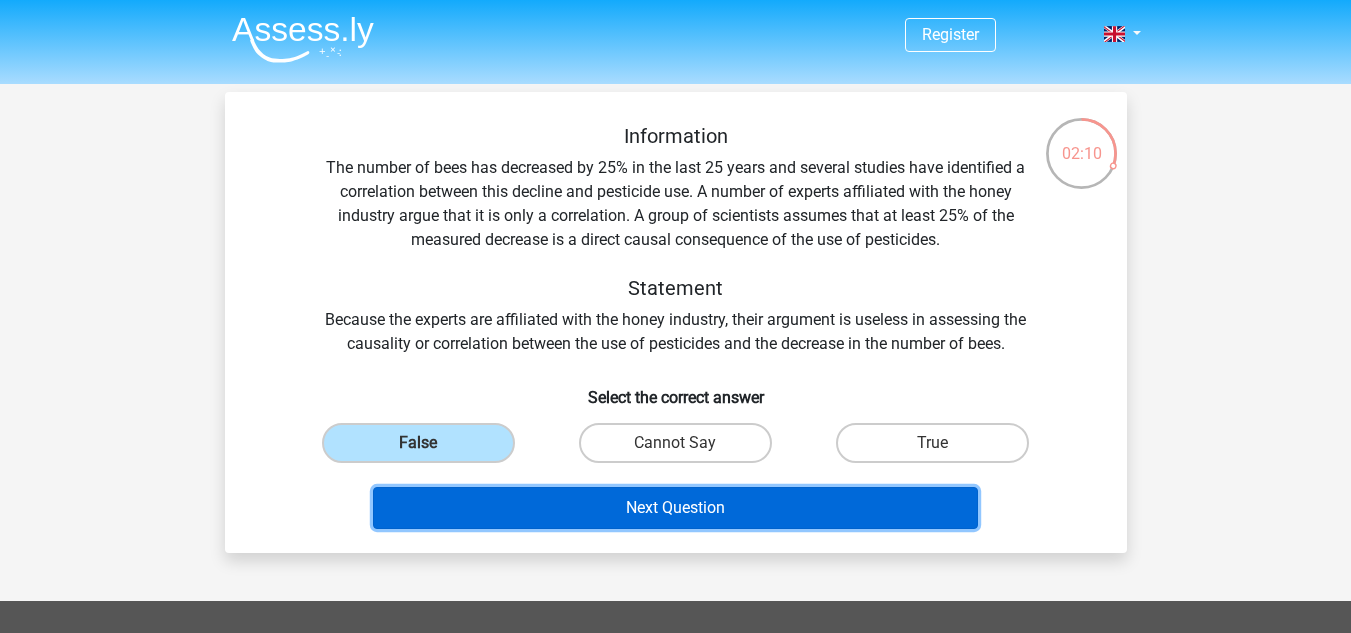 click on "Next Question" at bounding box center [675, 508] 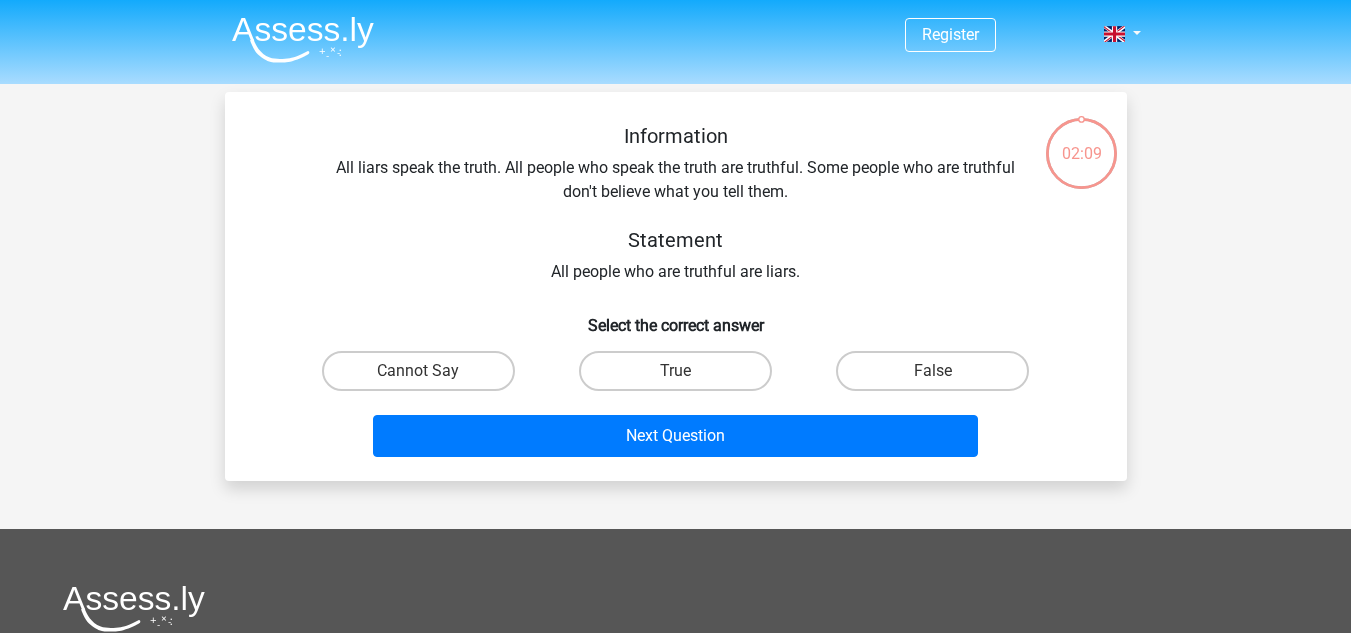 scroll, scrollTop: 92, scrollLeft: 0, axis: vertical 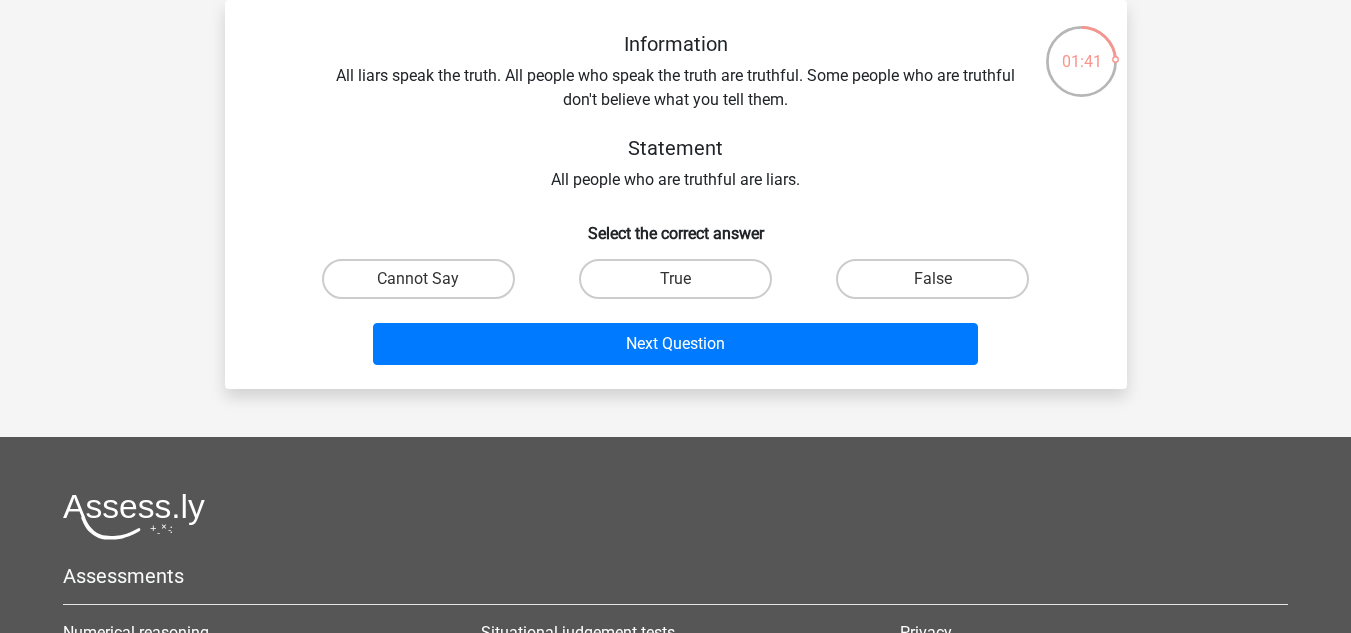 click on "False" at bounding box center [939, 285] 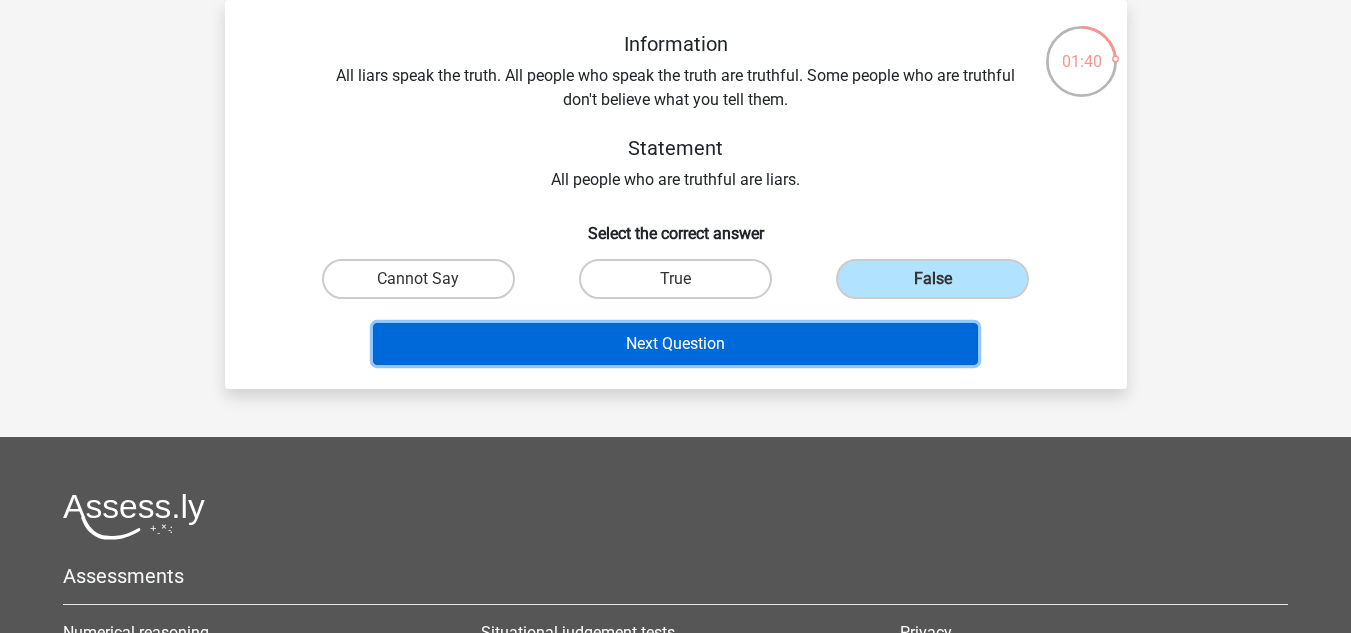 click on "Next Question" at bounding box center (675, 344) 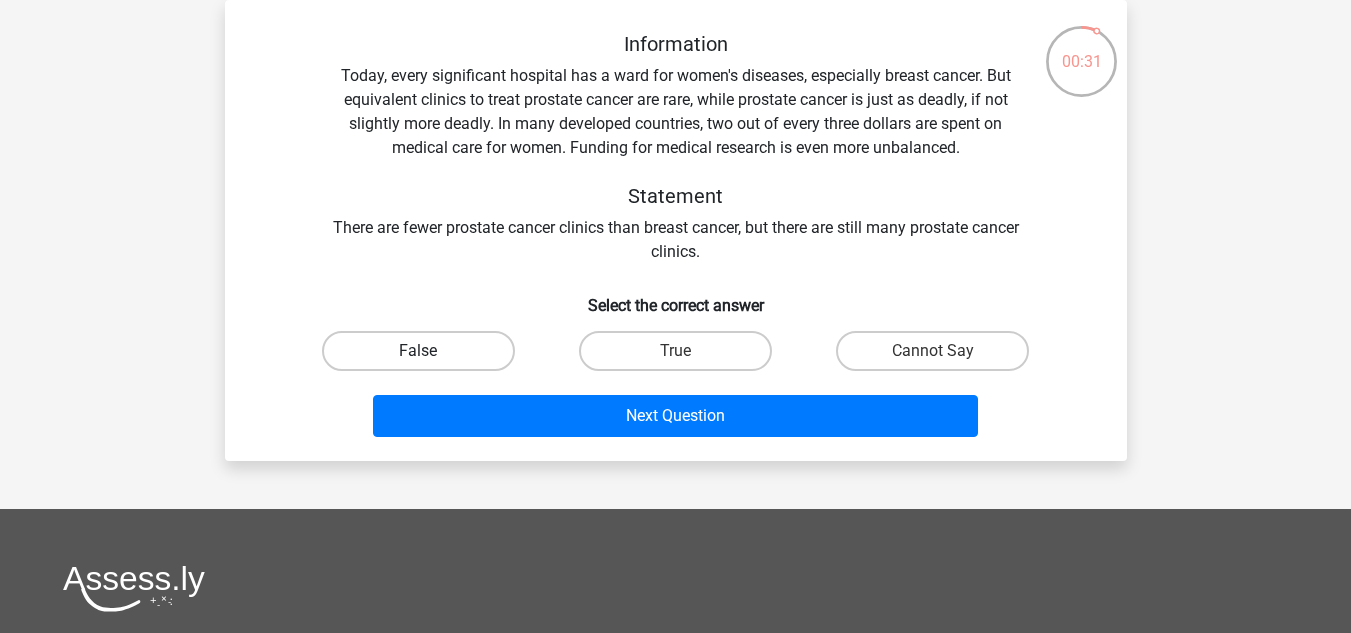 click on "False" at bounding box center (418, 351) 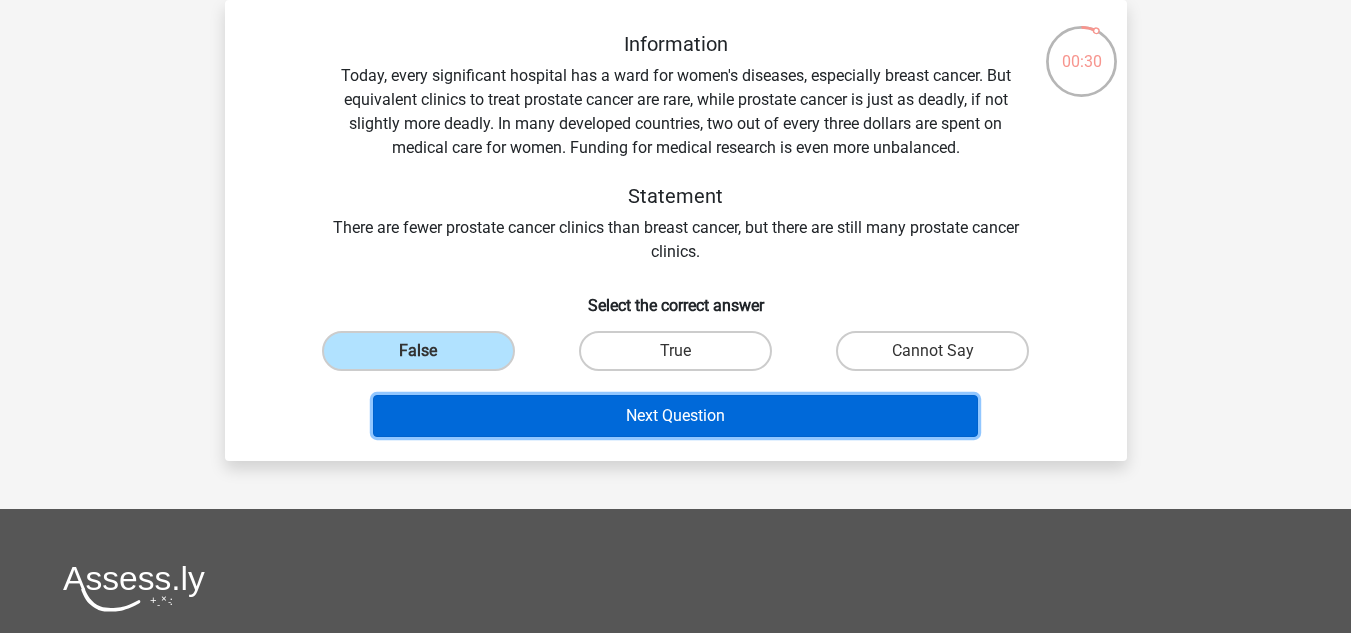click on "Next Question" at bounding box center (675, 416) 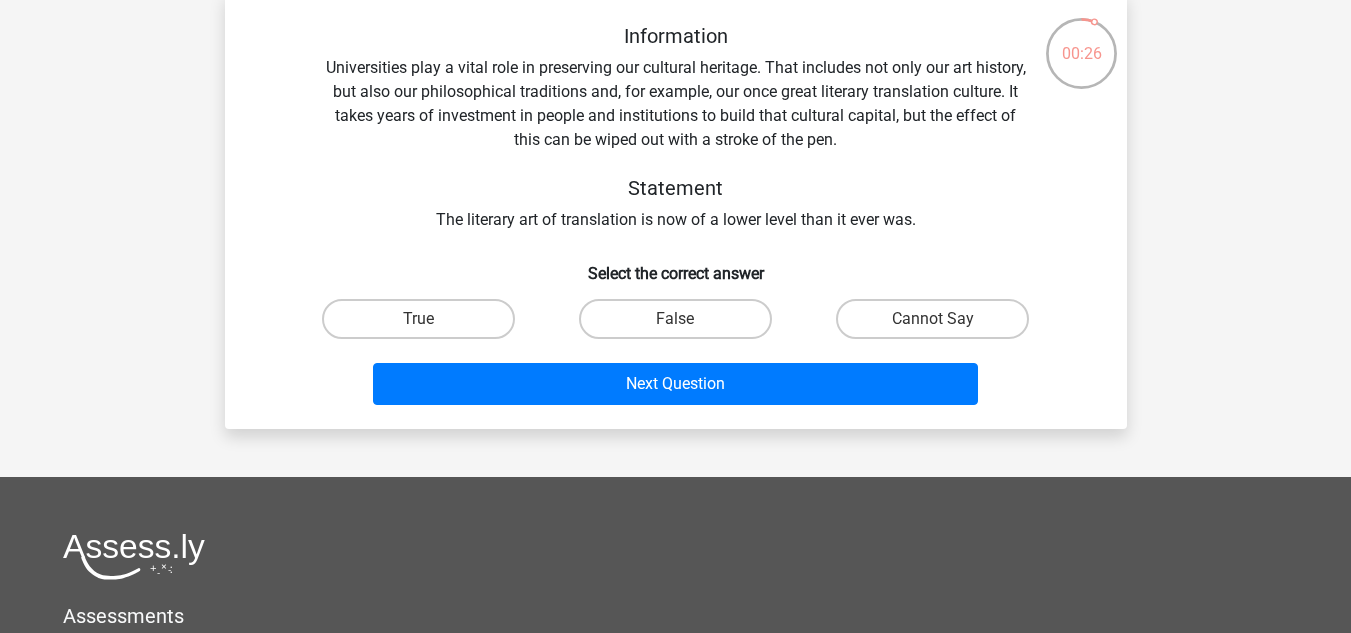 scroll, scrollTop: 0, scrollLeft: 0, axis: both 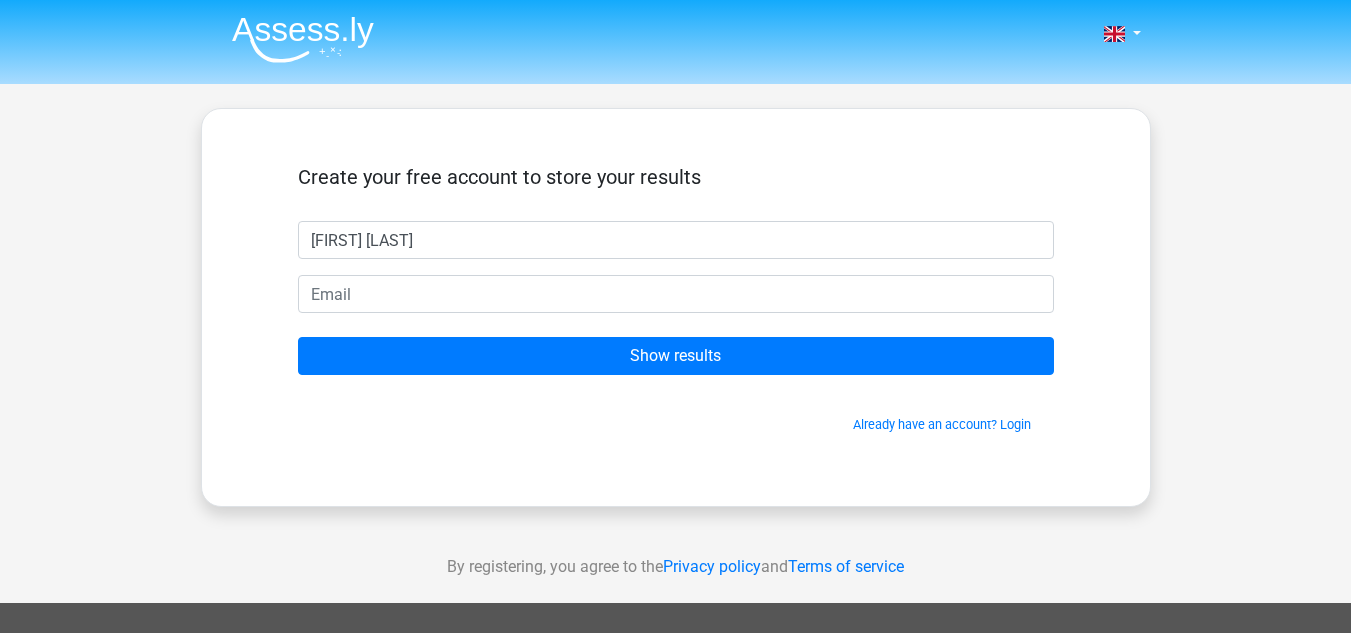 type on "[FIRST] [LAST]" 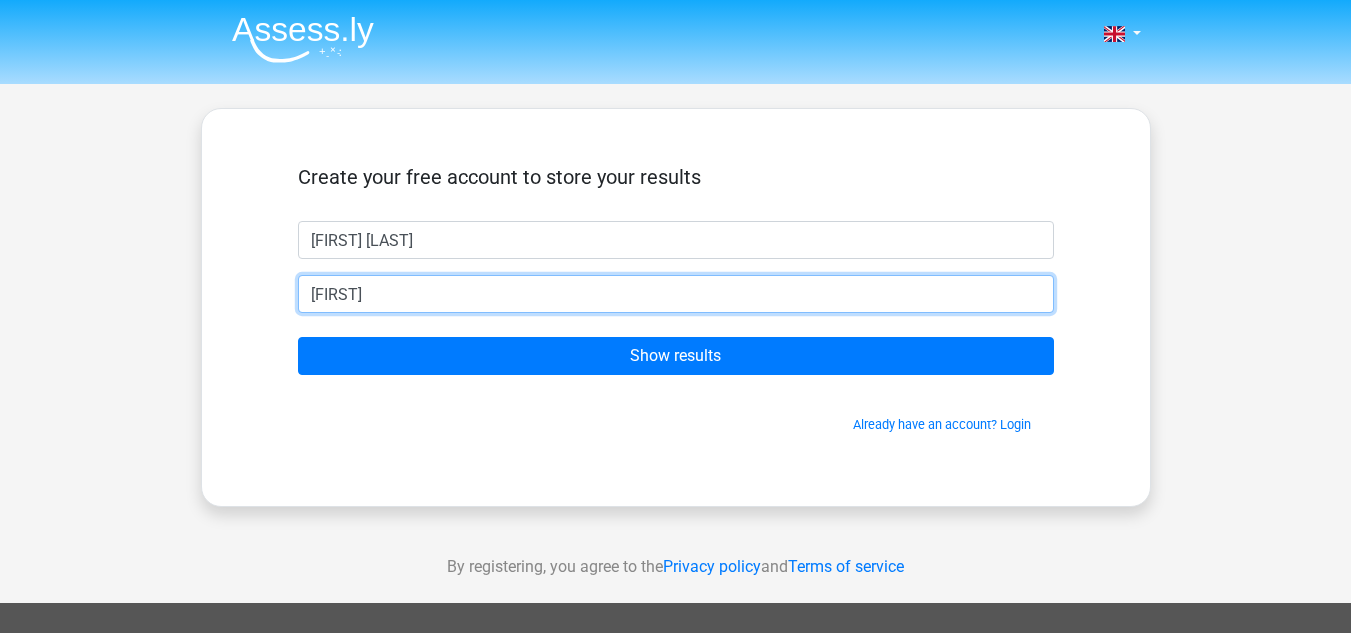 type on "[EMAIL]" 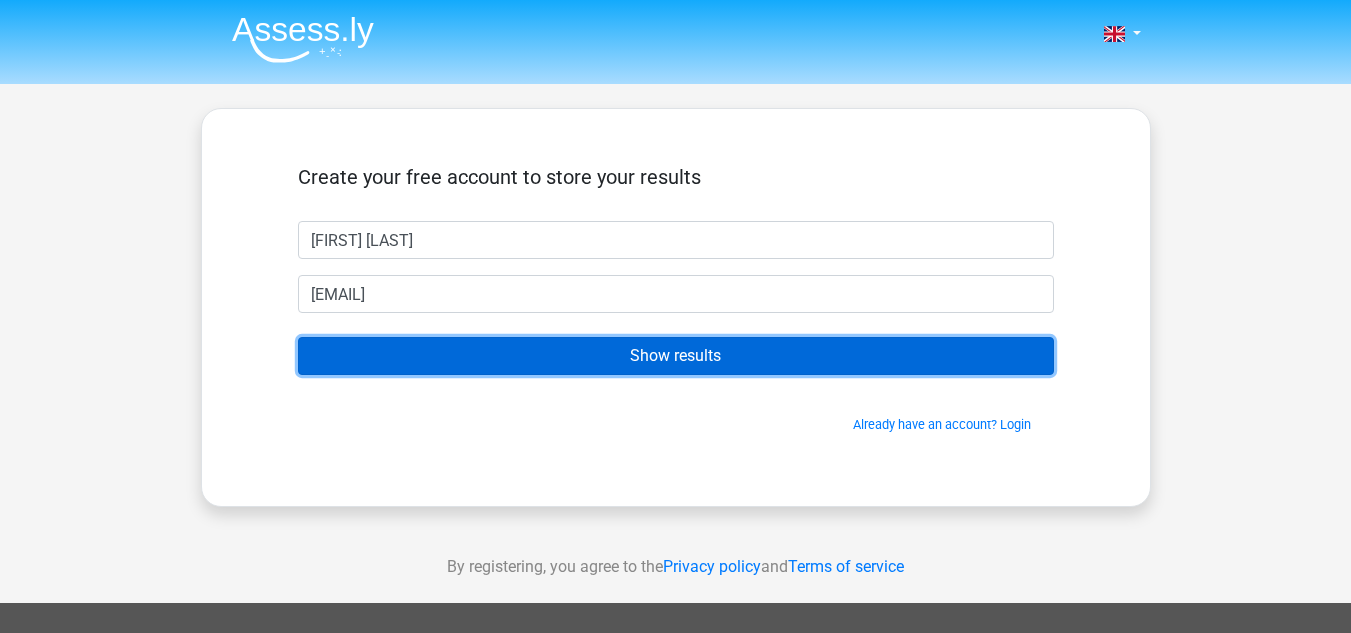 click on "Show results" at bounding box center [676, 356] 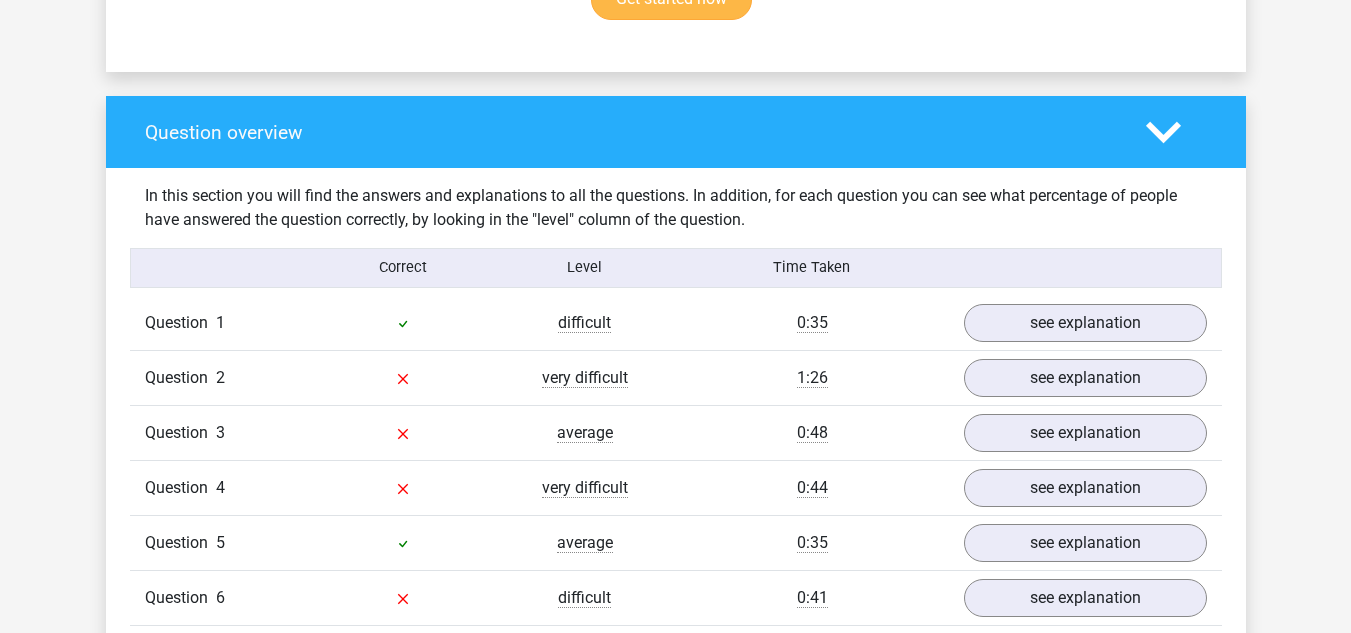 scroll, scrollTop: 1400, scrollLeft: 0, axis: vertical 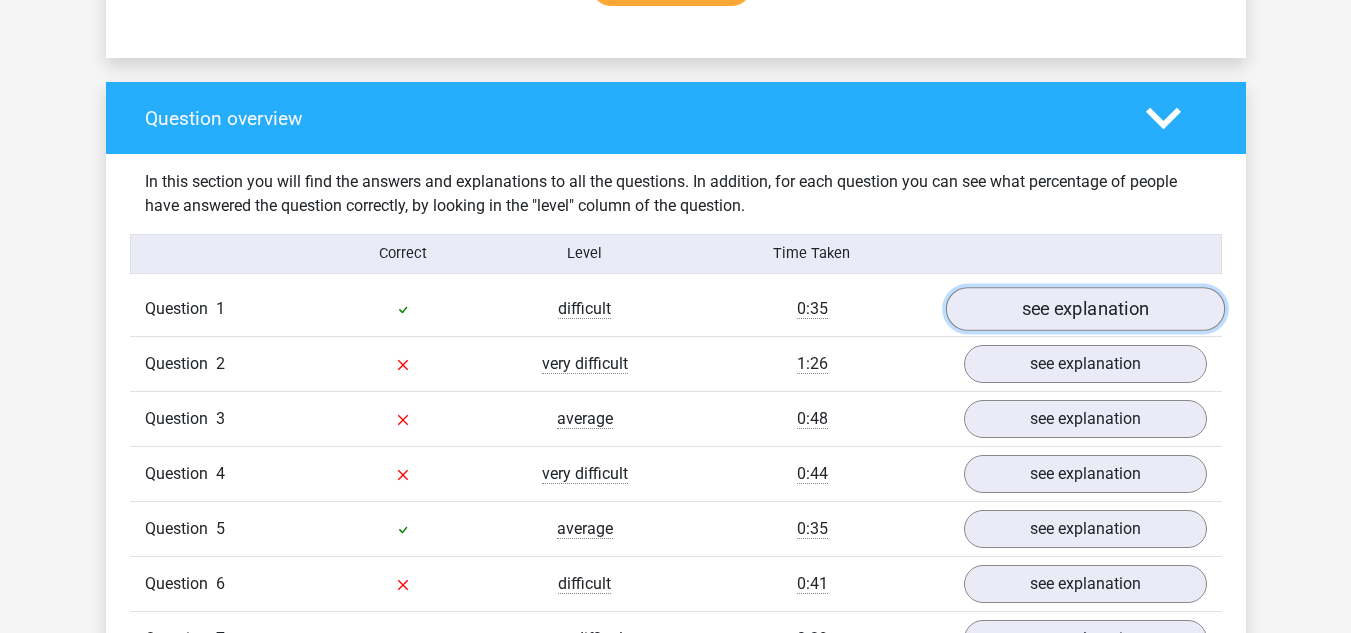 click on "see explanation" at bounding box center (1084, 309) 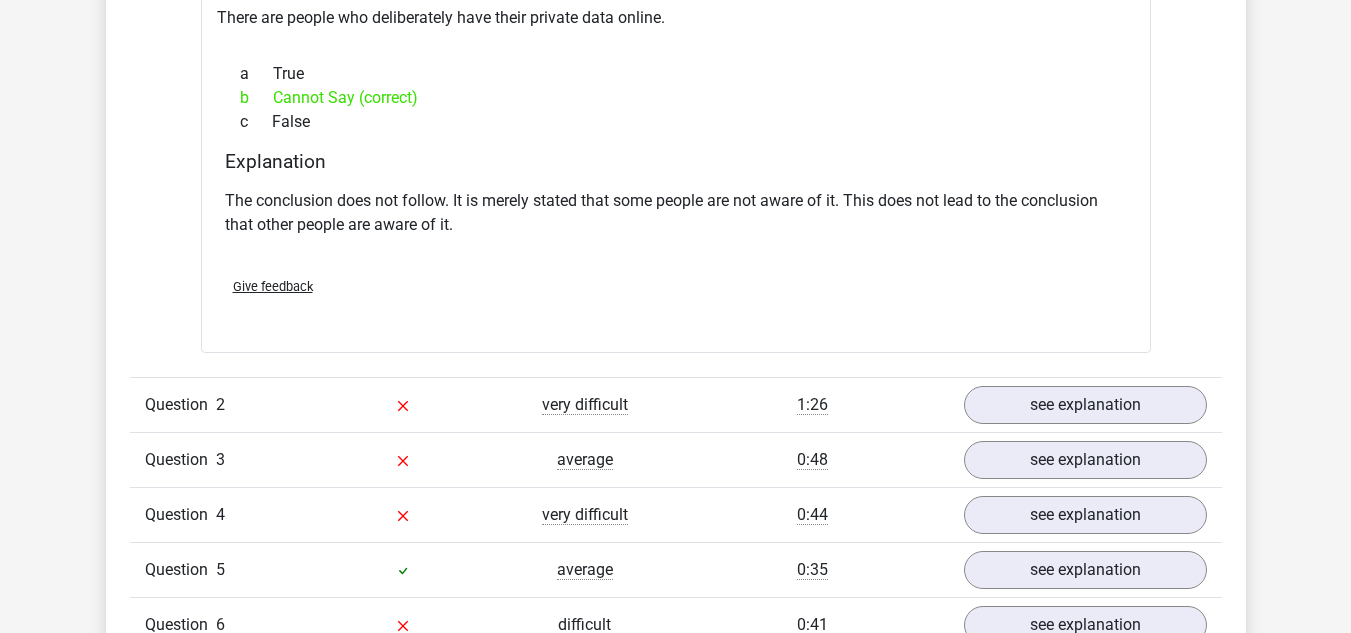 scroll, scrollTop: 1900, scrollLeft: 0, axis: vertical 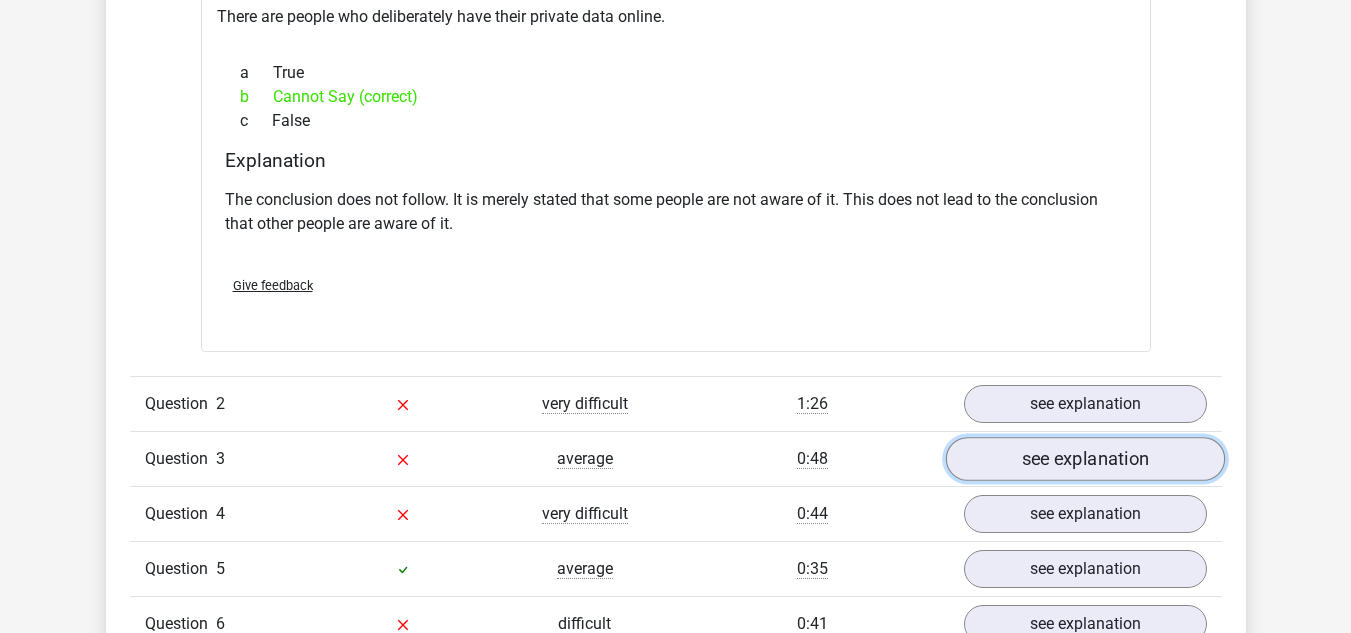 click on "see explanation" at bounding box center [1084, 459] 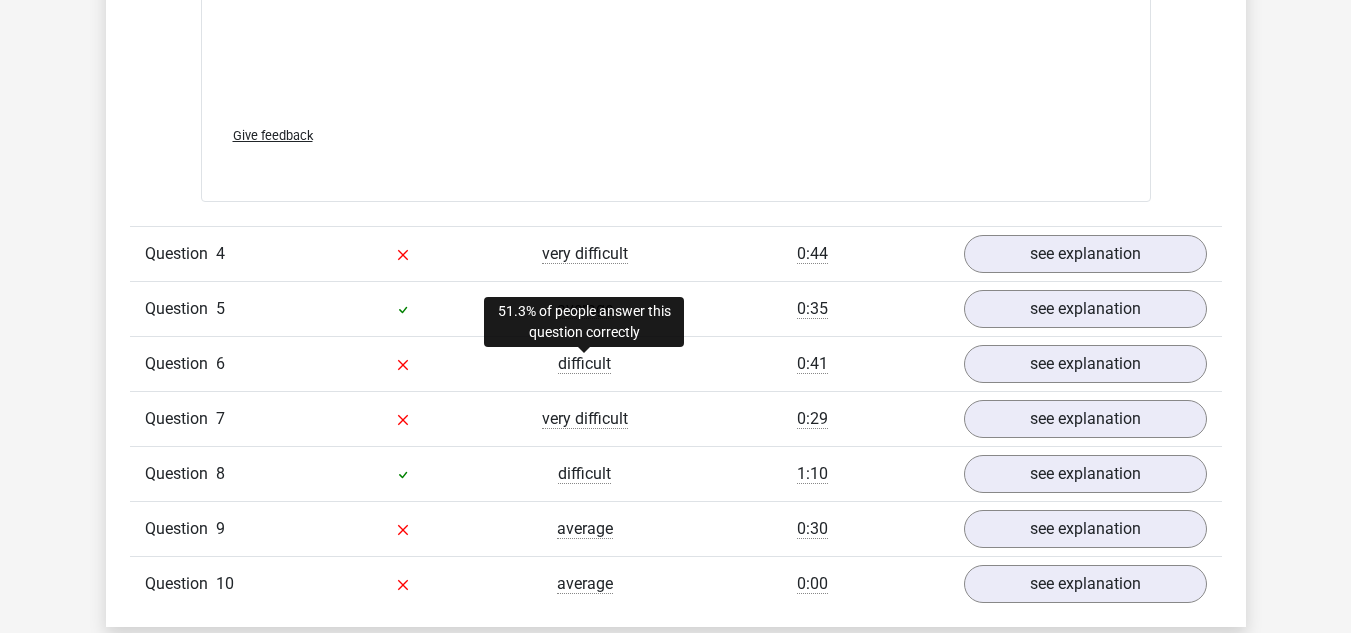 scroll, scrollTop: 3300, scrollLeft: 0, axis: vertical 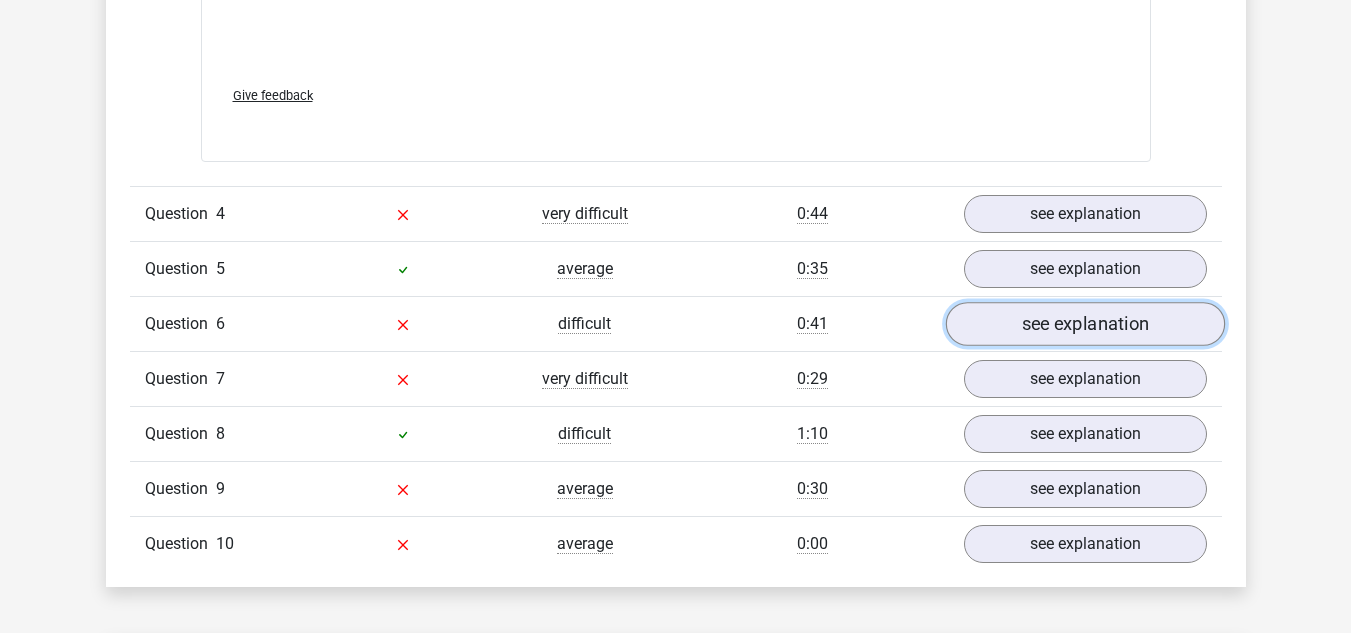 click on "see explanation" at bounding box center [1084, 325] 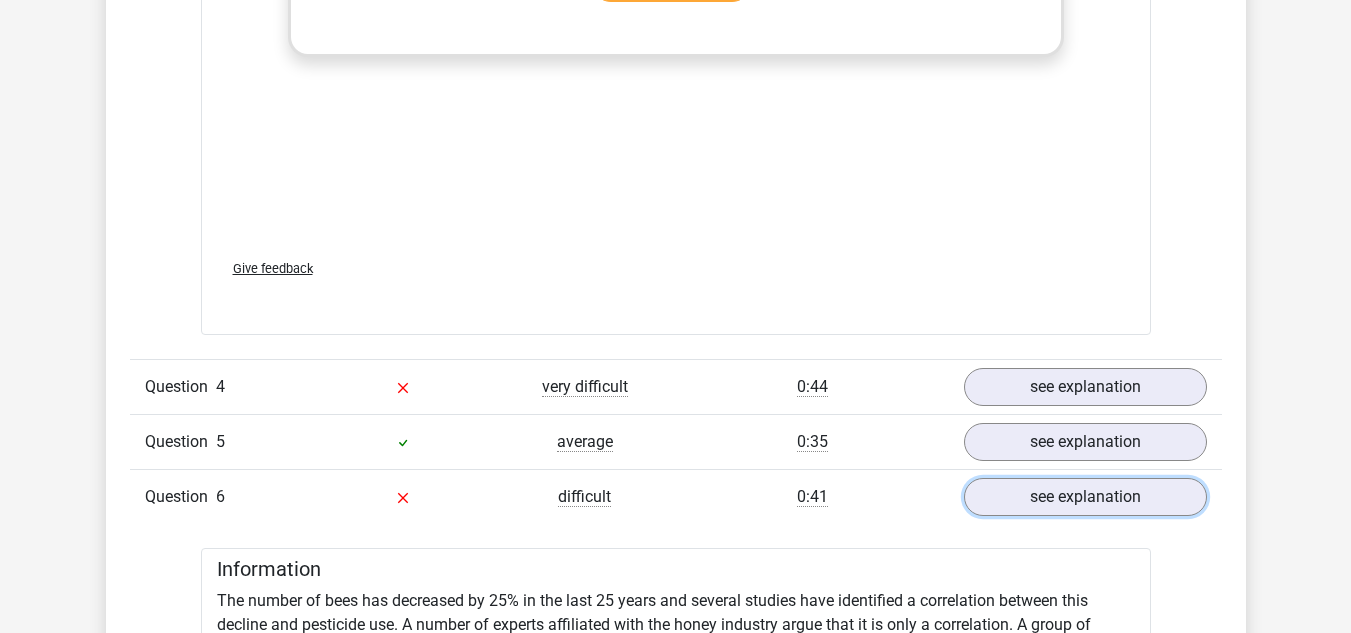 scroll, scrollTop: 3100, scrollLeft: 0, axis: vertical 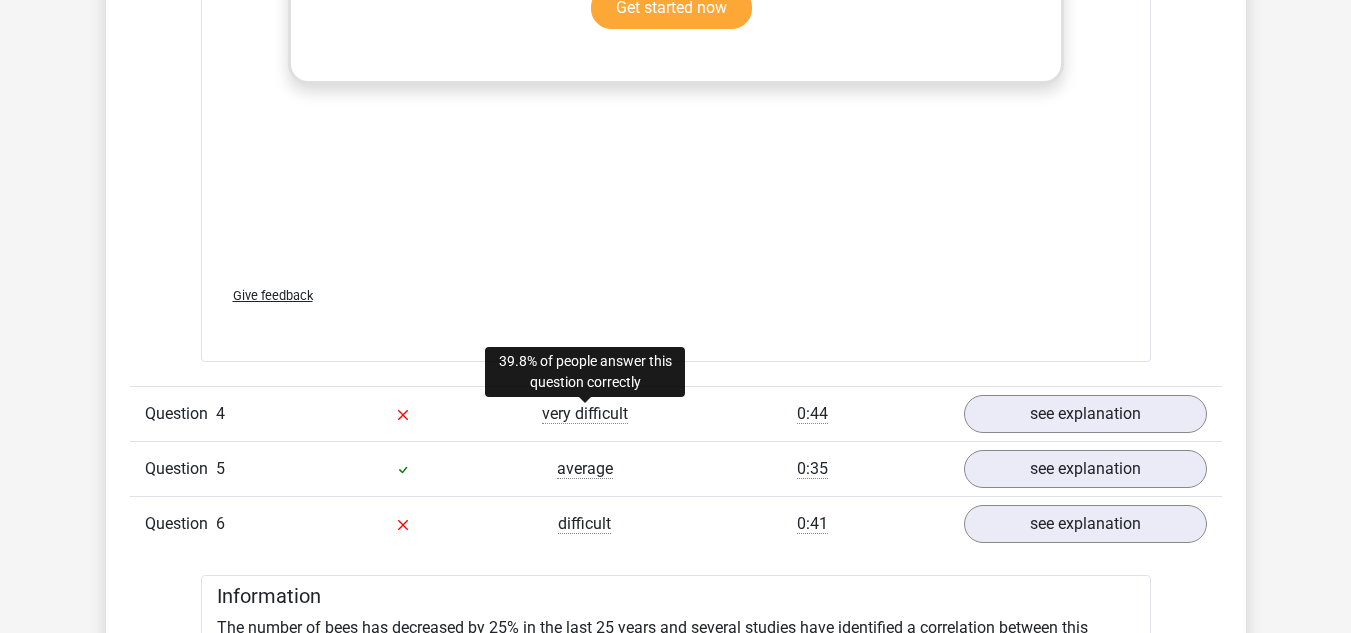 click on "very difficult" at bounding box center (585, 414) 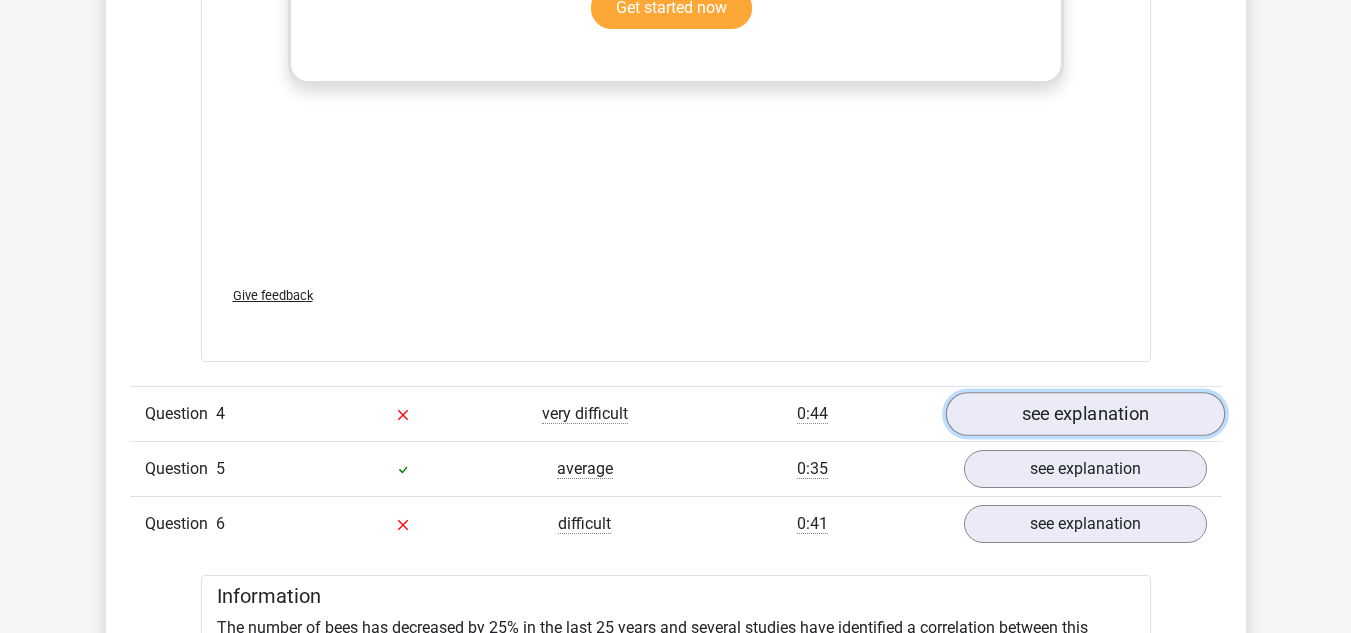 click on "see explanation" at bounding box center [1084, 415] 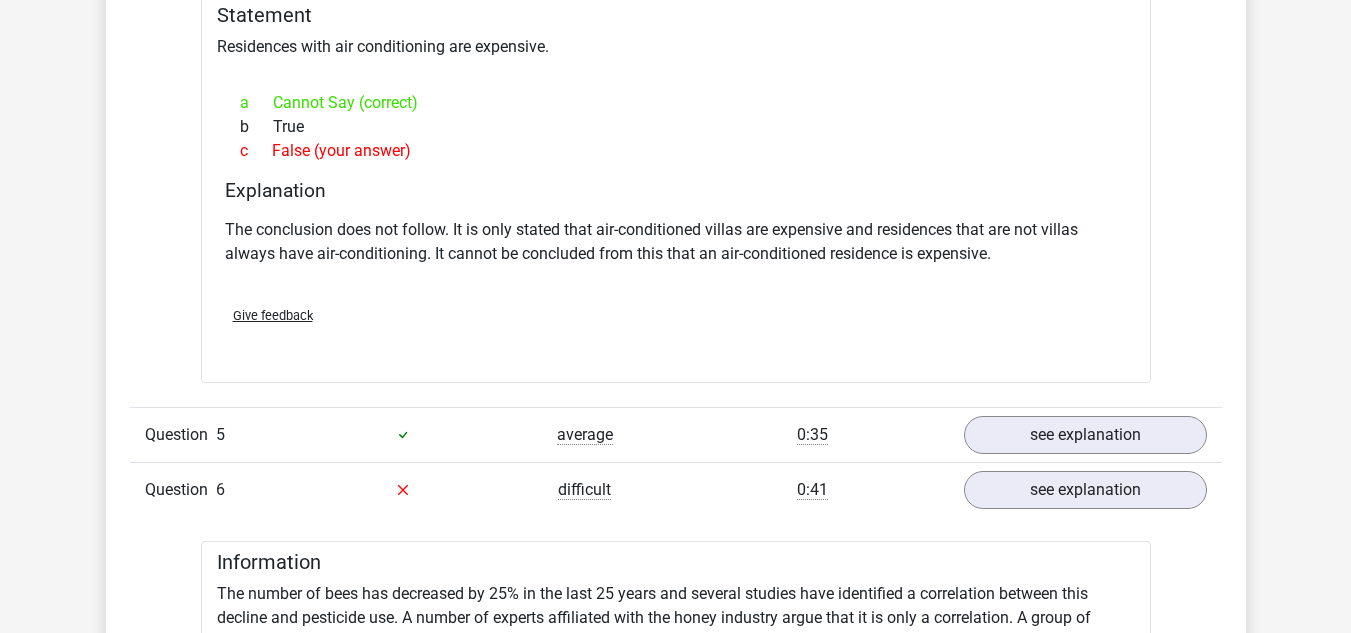 scroll, scrollTop: 3700, scrollLeft: 0, axis: vertical 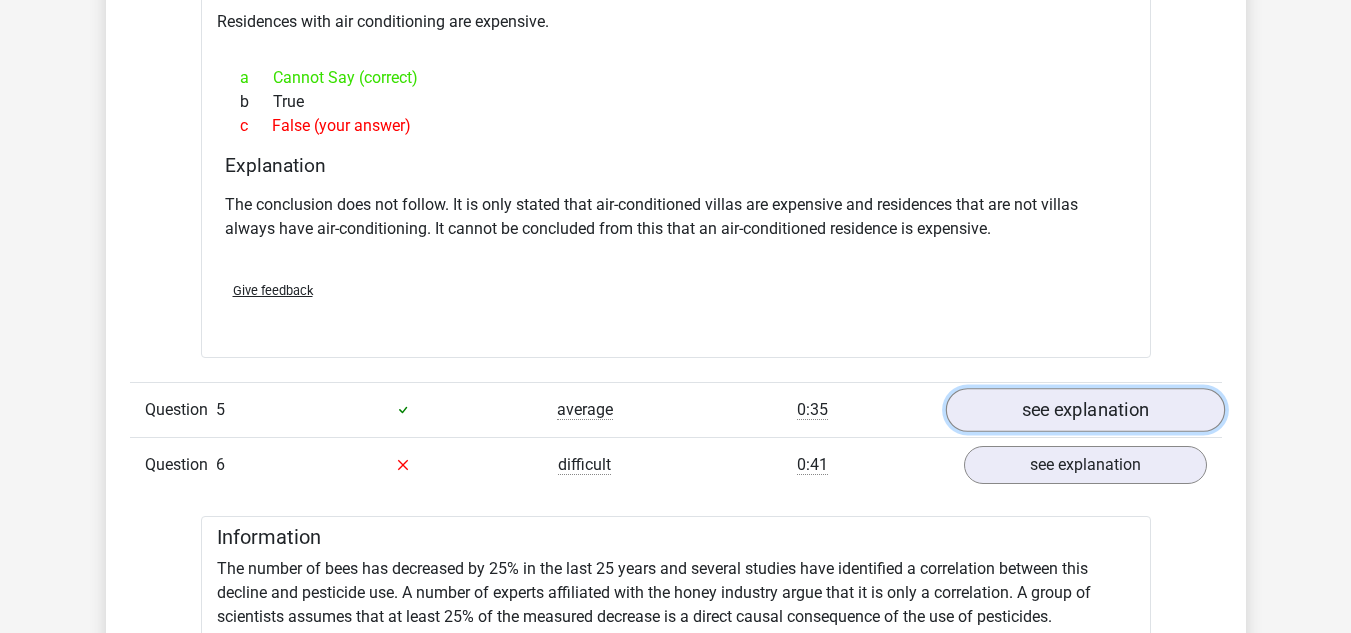 click on "see explanation" at bounding box center [1084, 410] 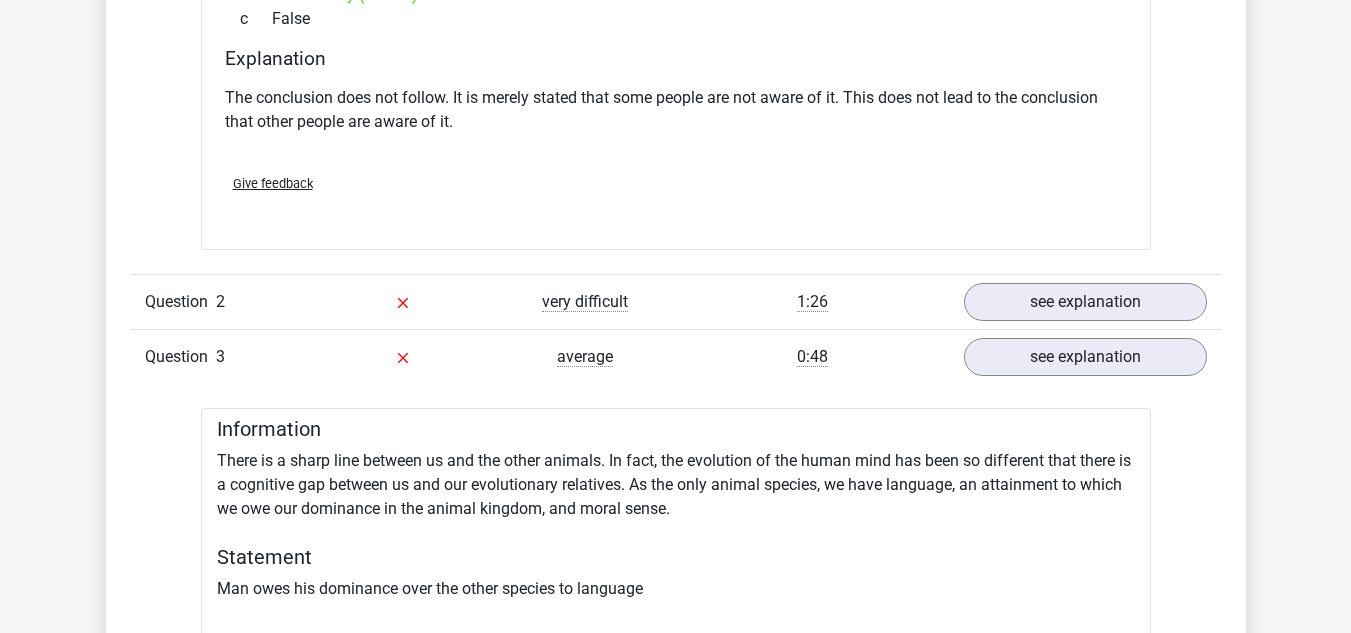 scroll, scrollTop: 2000, scrollLeft: 0, axis: vertical 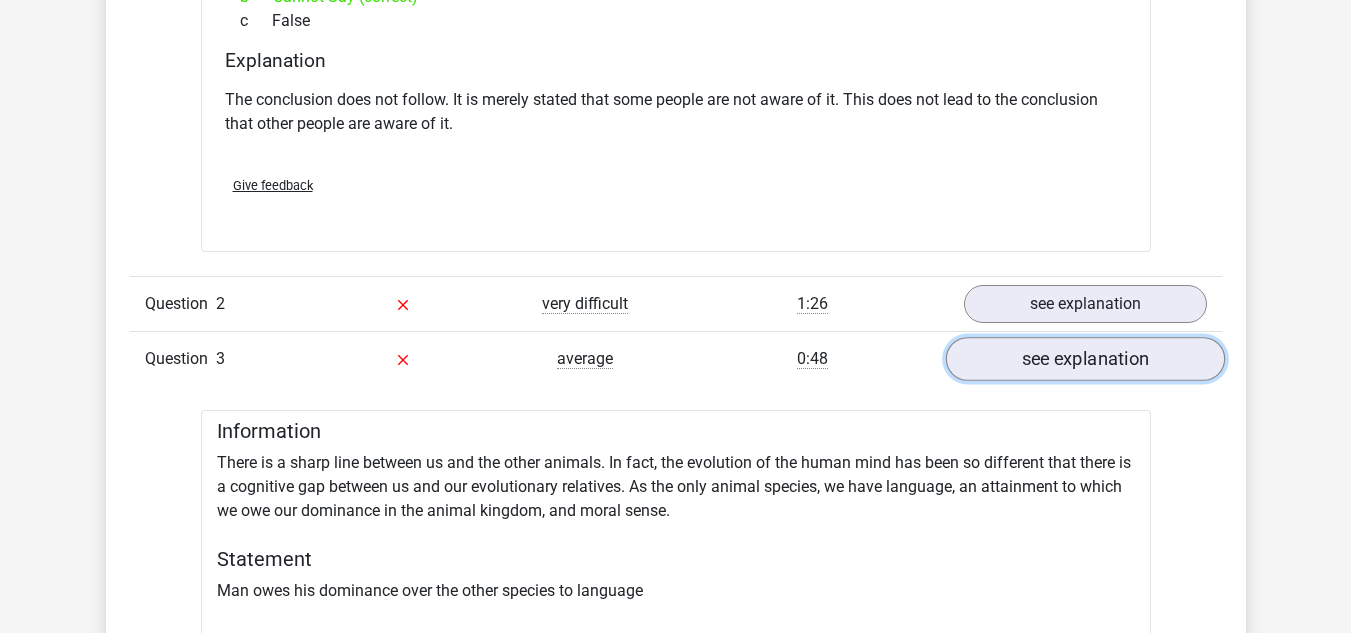 click on "see explanation" at bounding box center [1084, 359] 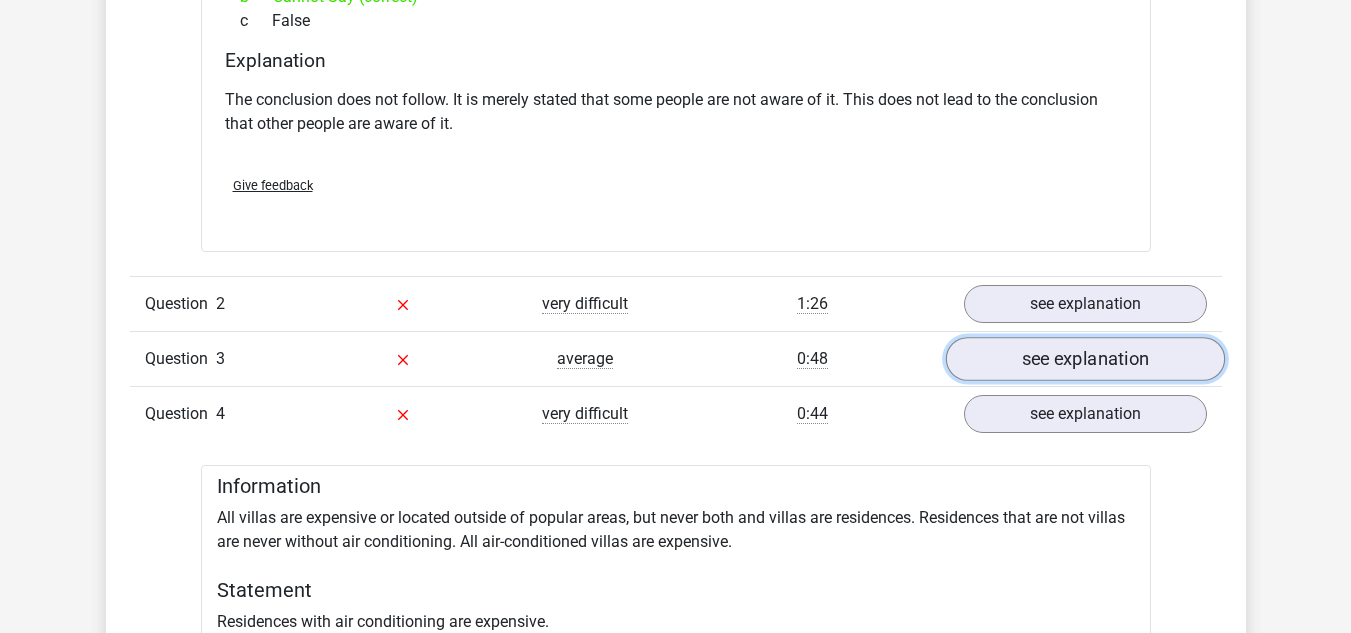 scroll, scrollTop: 2100, scrollLeft: 0, axis: vertical 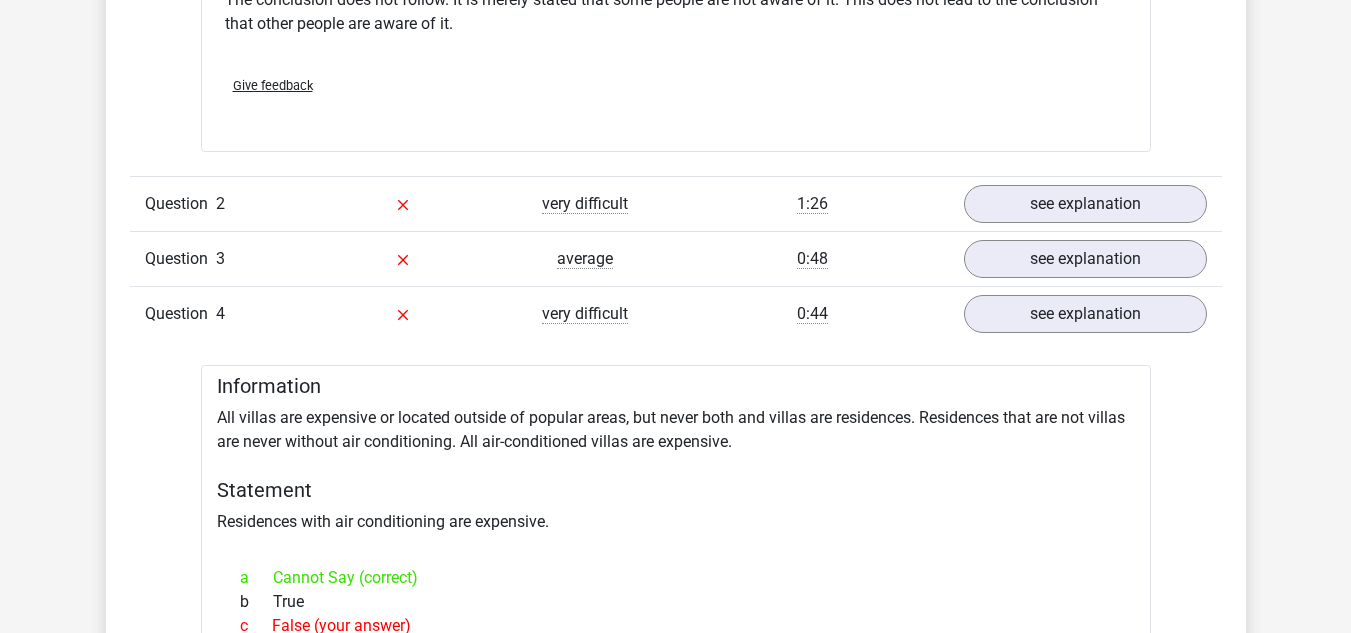click 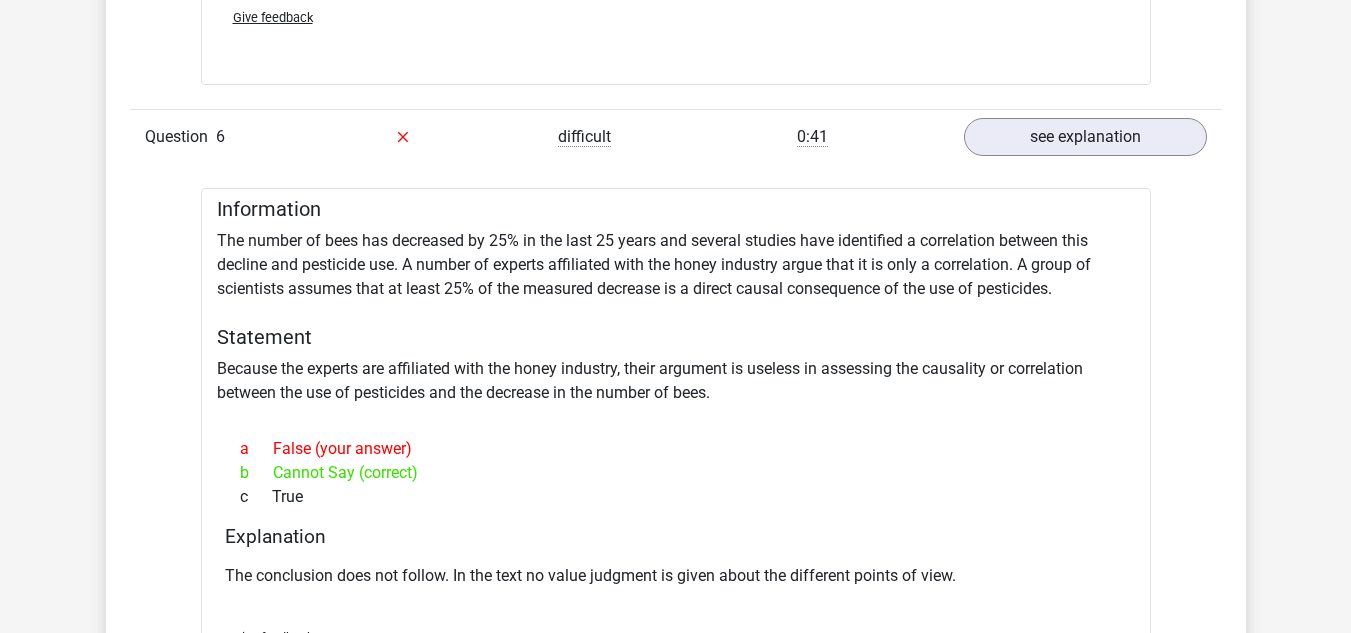 scroll, scrollTop: 4200, scrollLeft: 0, axis: vertical 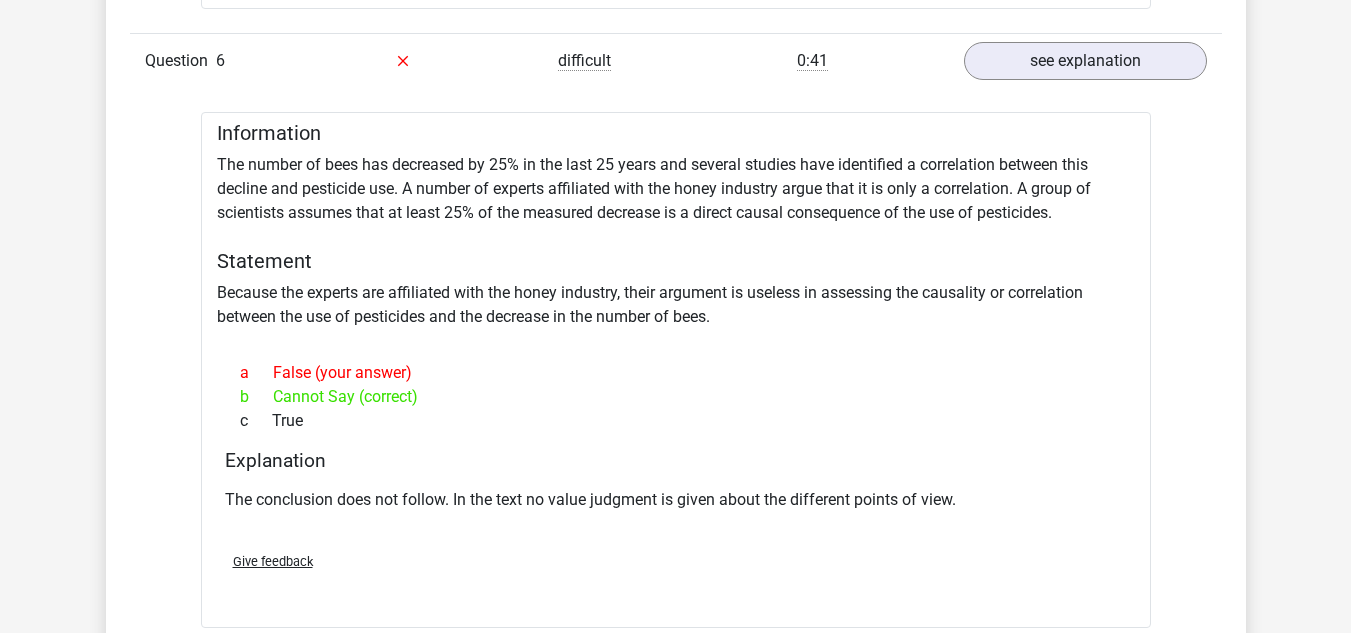 click on "Question" at bounding box center [180, 61] 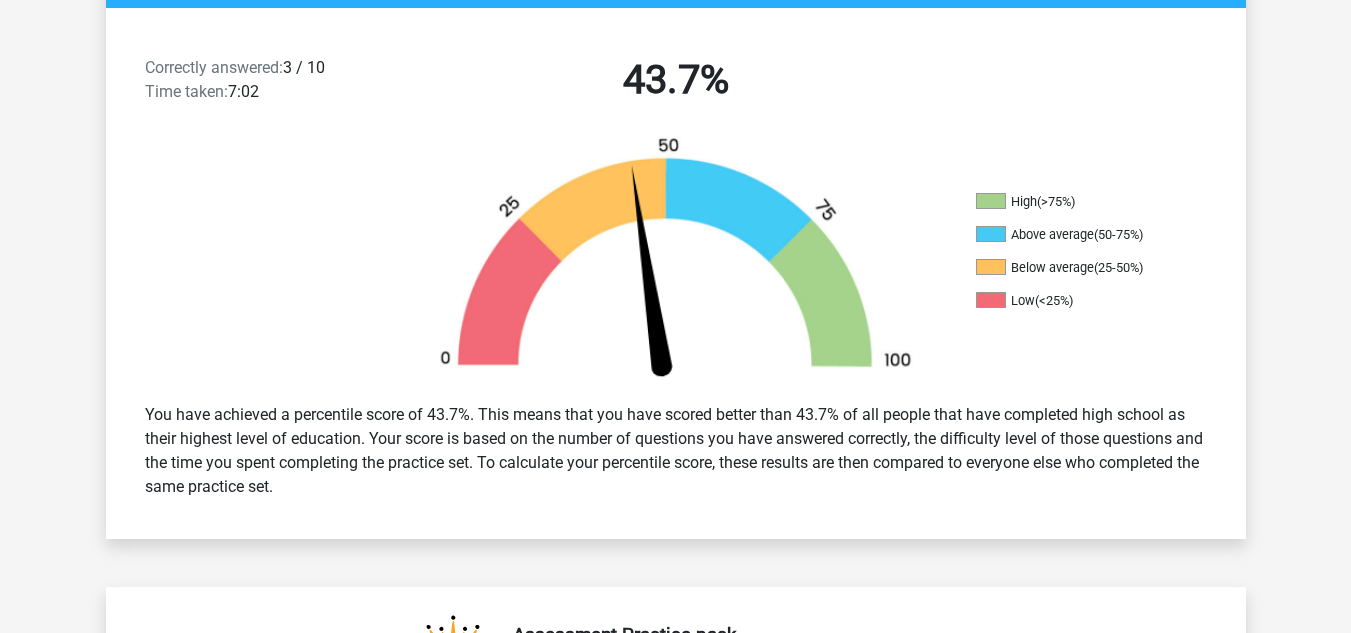 scroll, scrollTop: 0, scrollLeft: 0, axis: both 